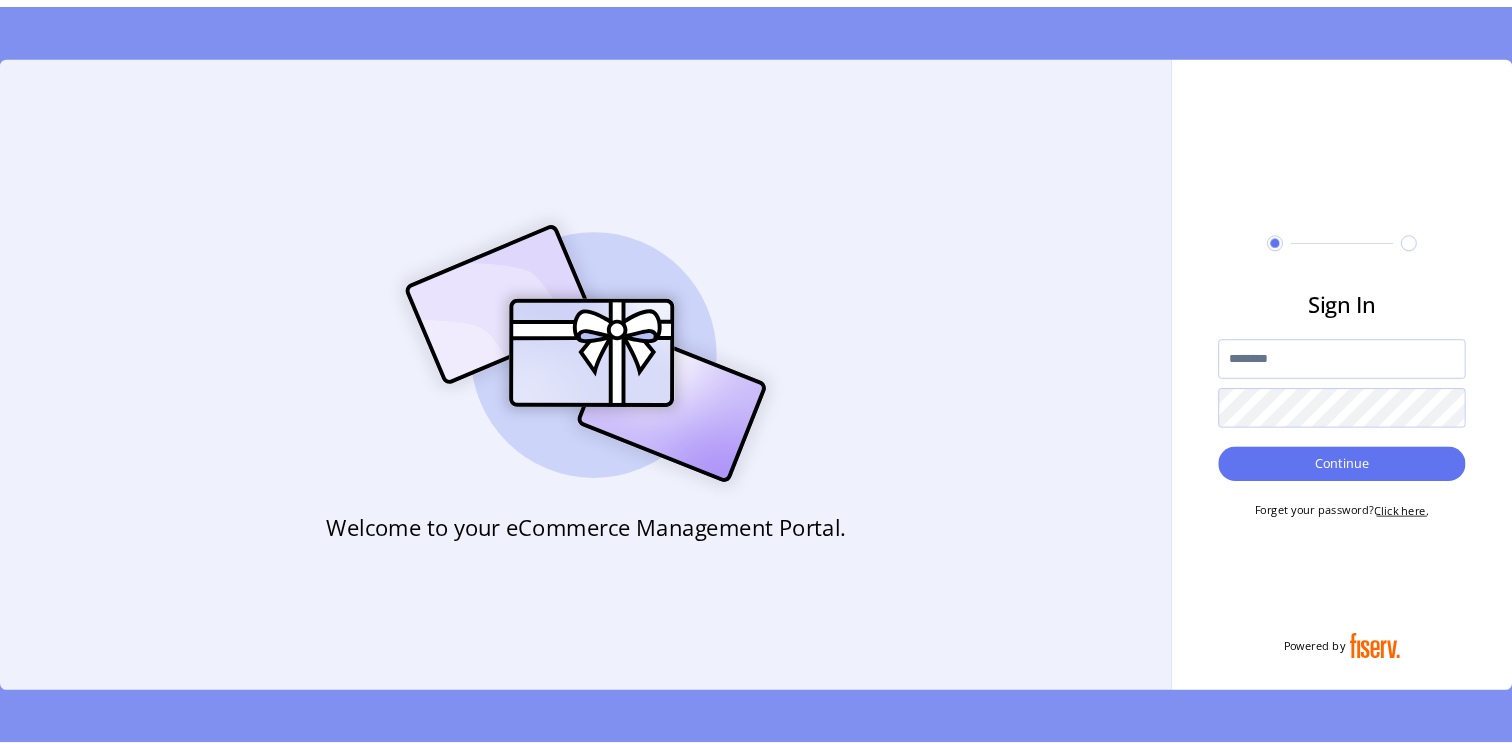 scroll, scrollTop: 0, scrollLeft: 0, axis: both 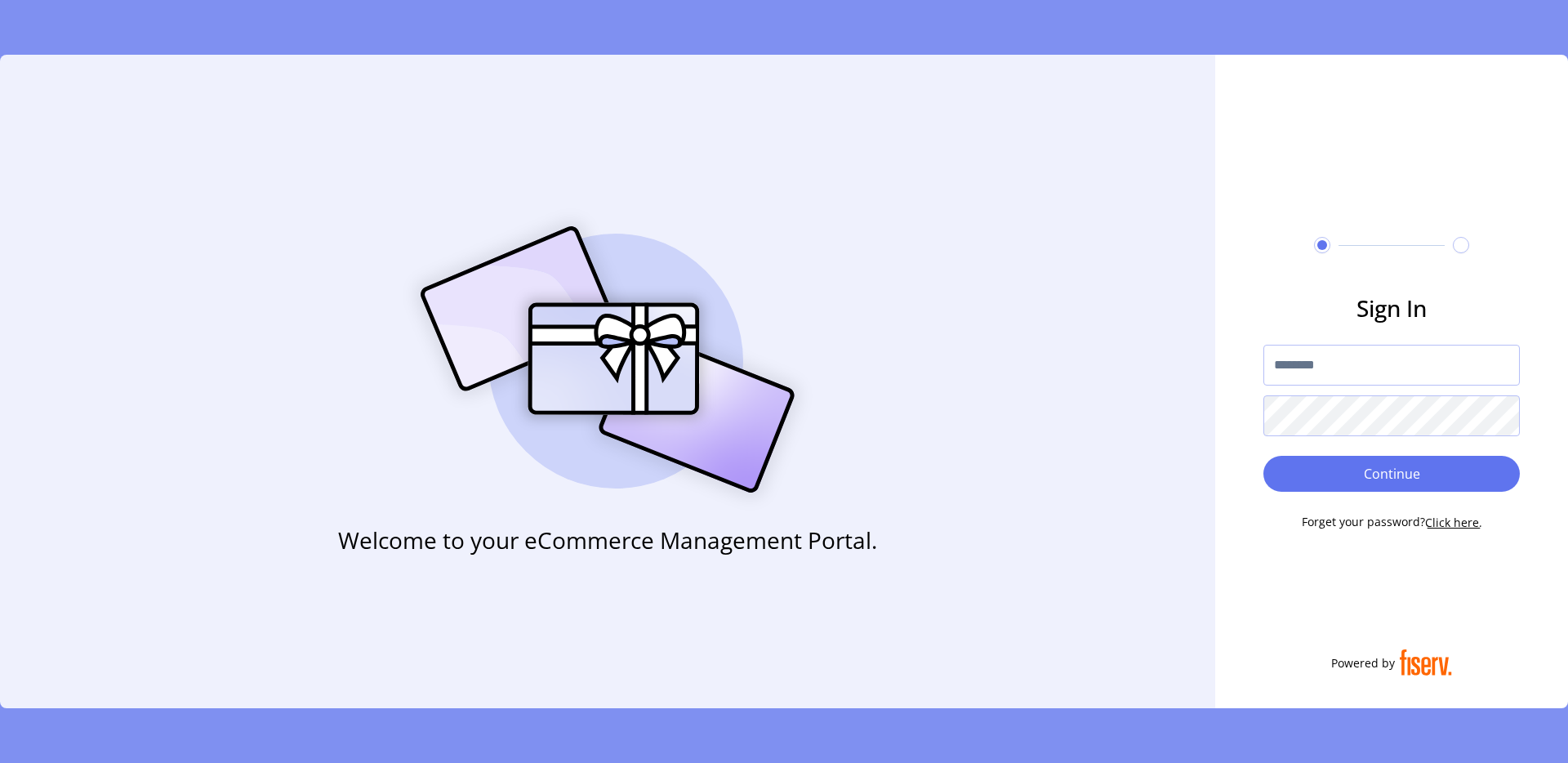 click at bounding box center [1392, 365] 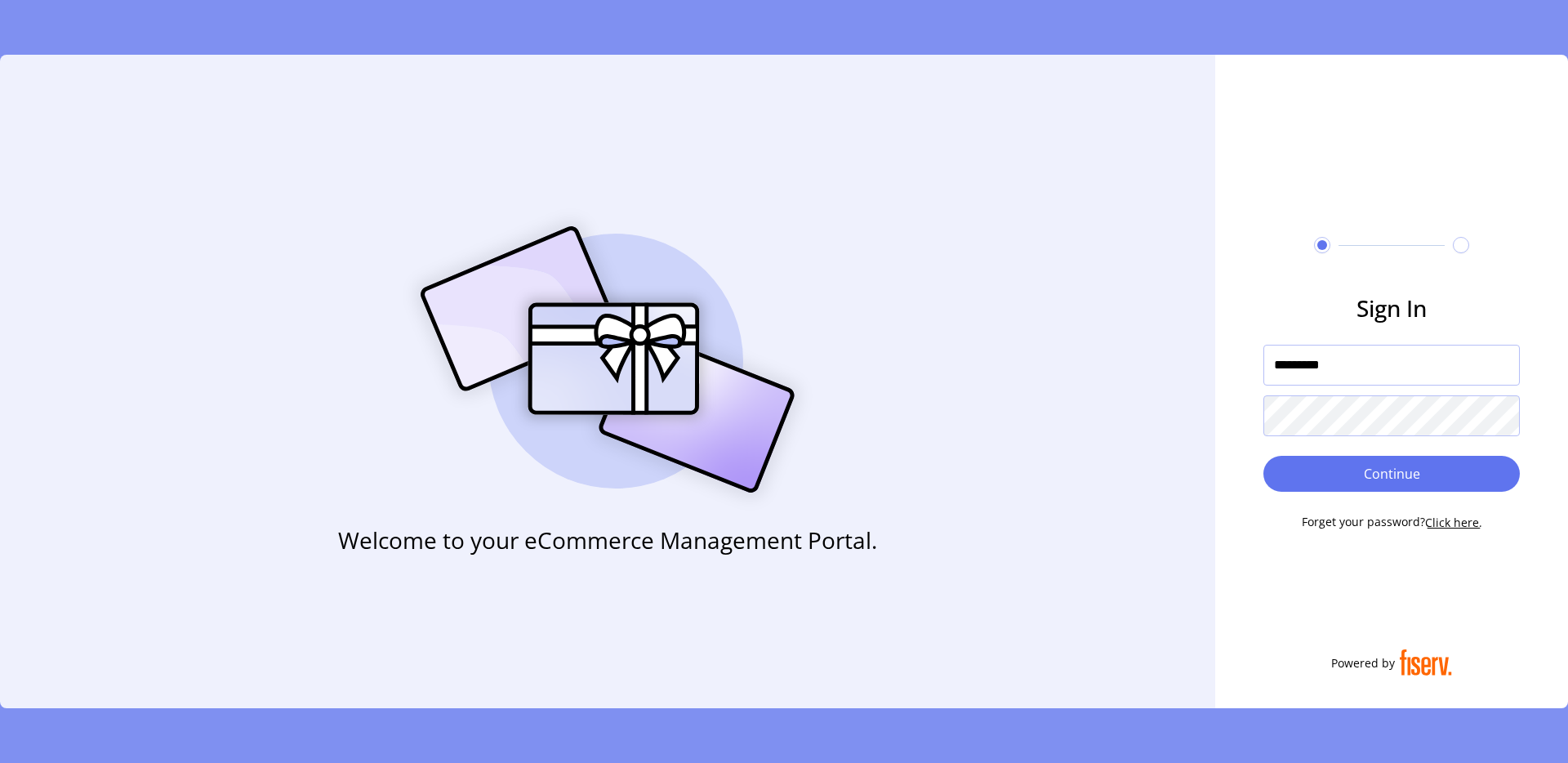 type on "*********" 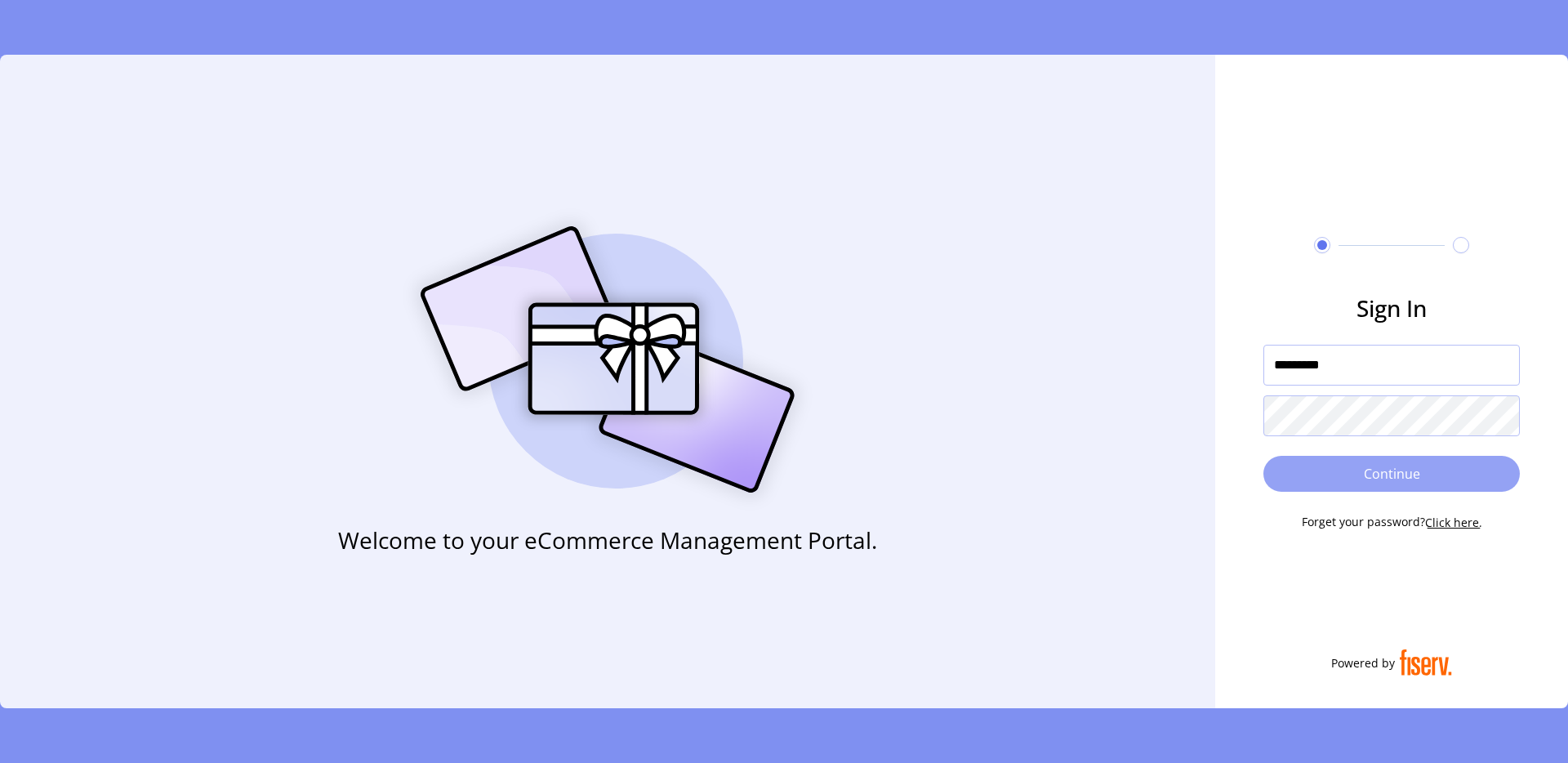 click on "Continue" at bounding box center [1392, 474] 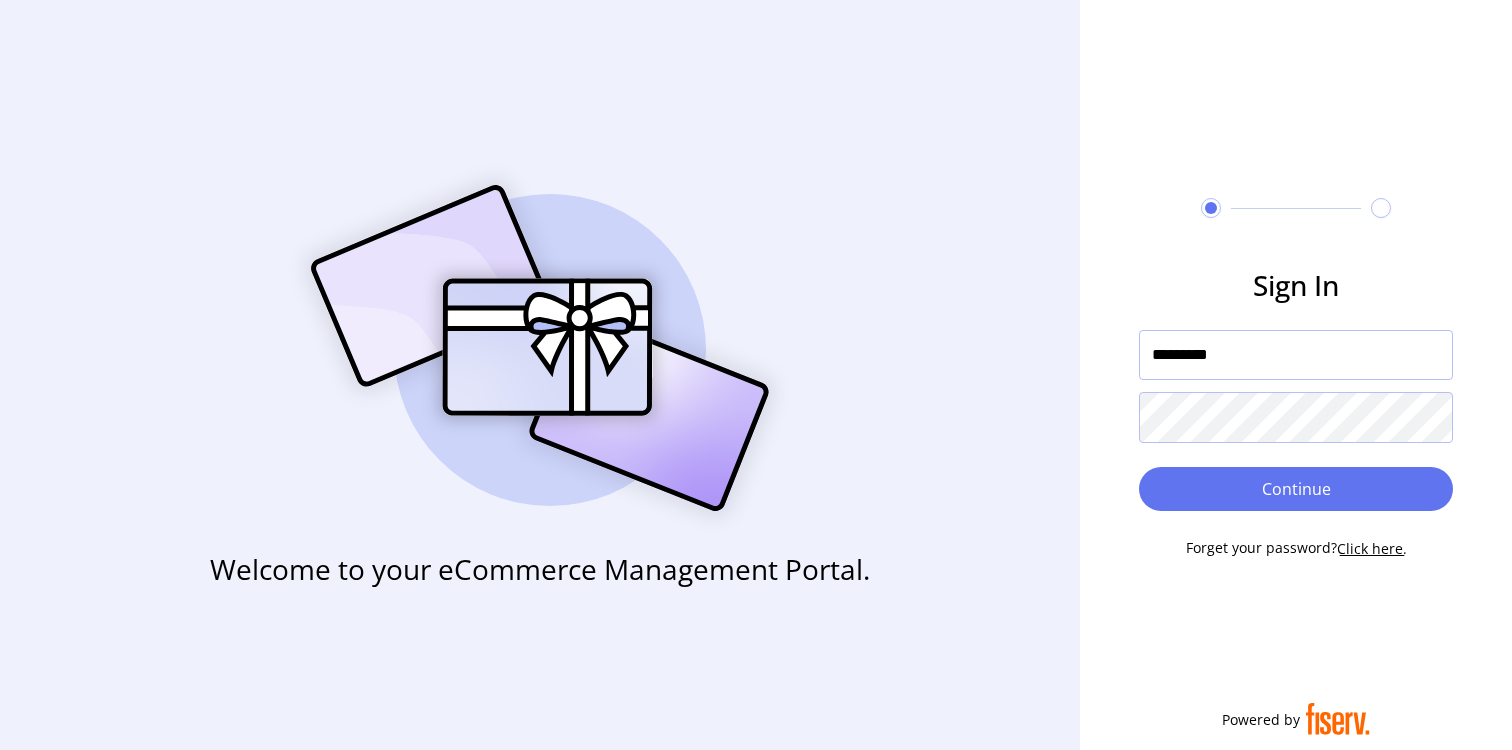 click on "Sign In ********* Continue Forget your password?  Click here. Powered by" at bounding box center [1296, 375] 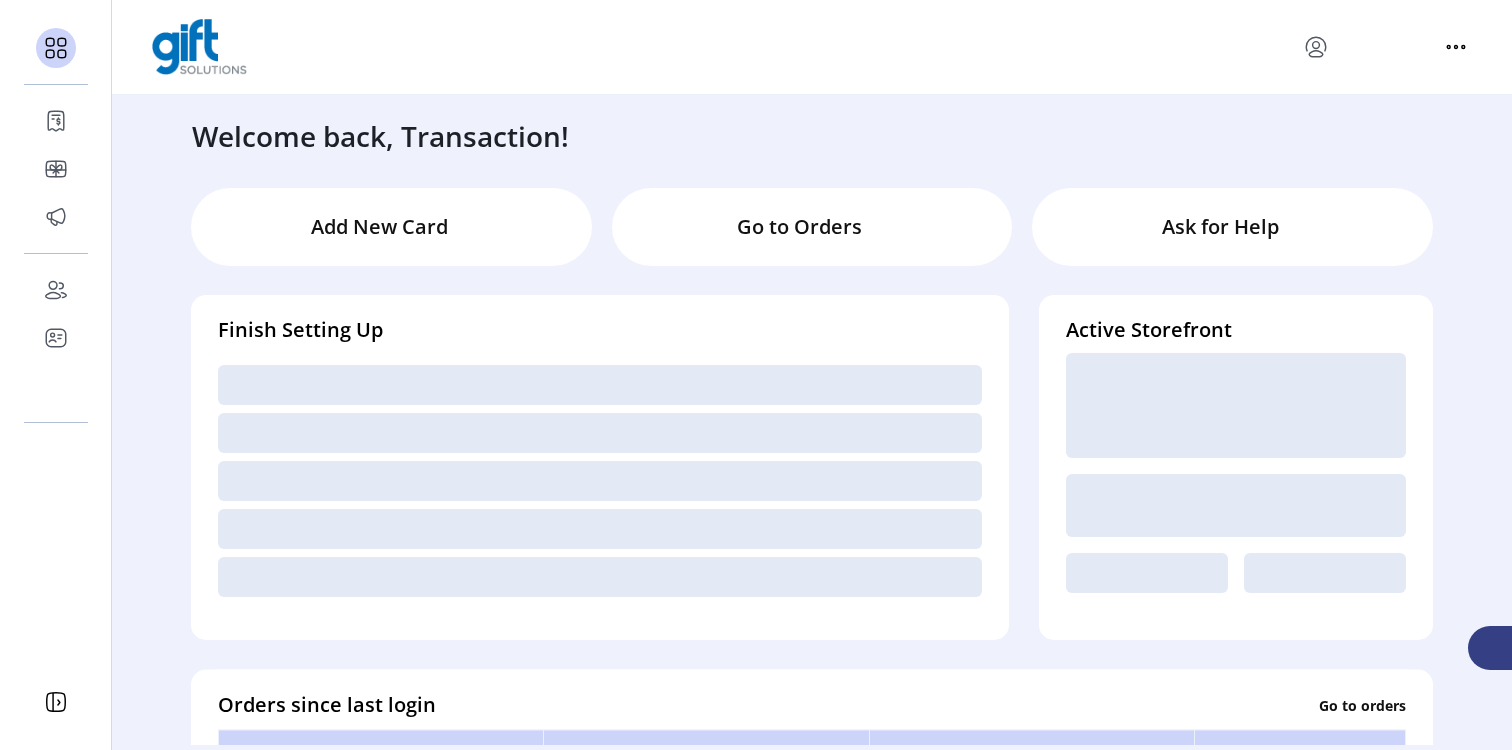 click on "Finish Setting Up" at bounding box center (600, 467) 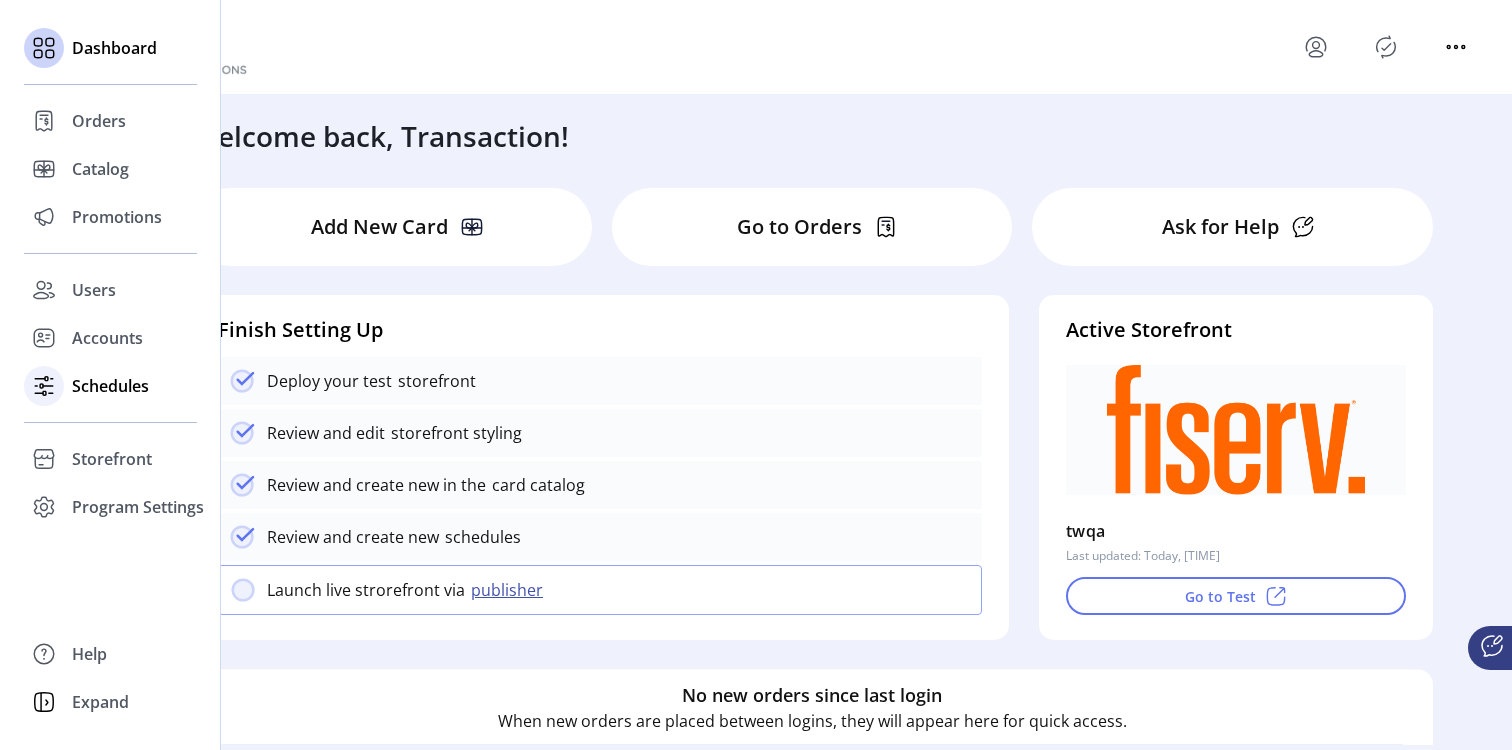 click on "Schedules" at bounding box center (110, 386) 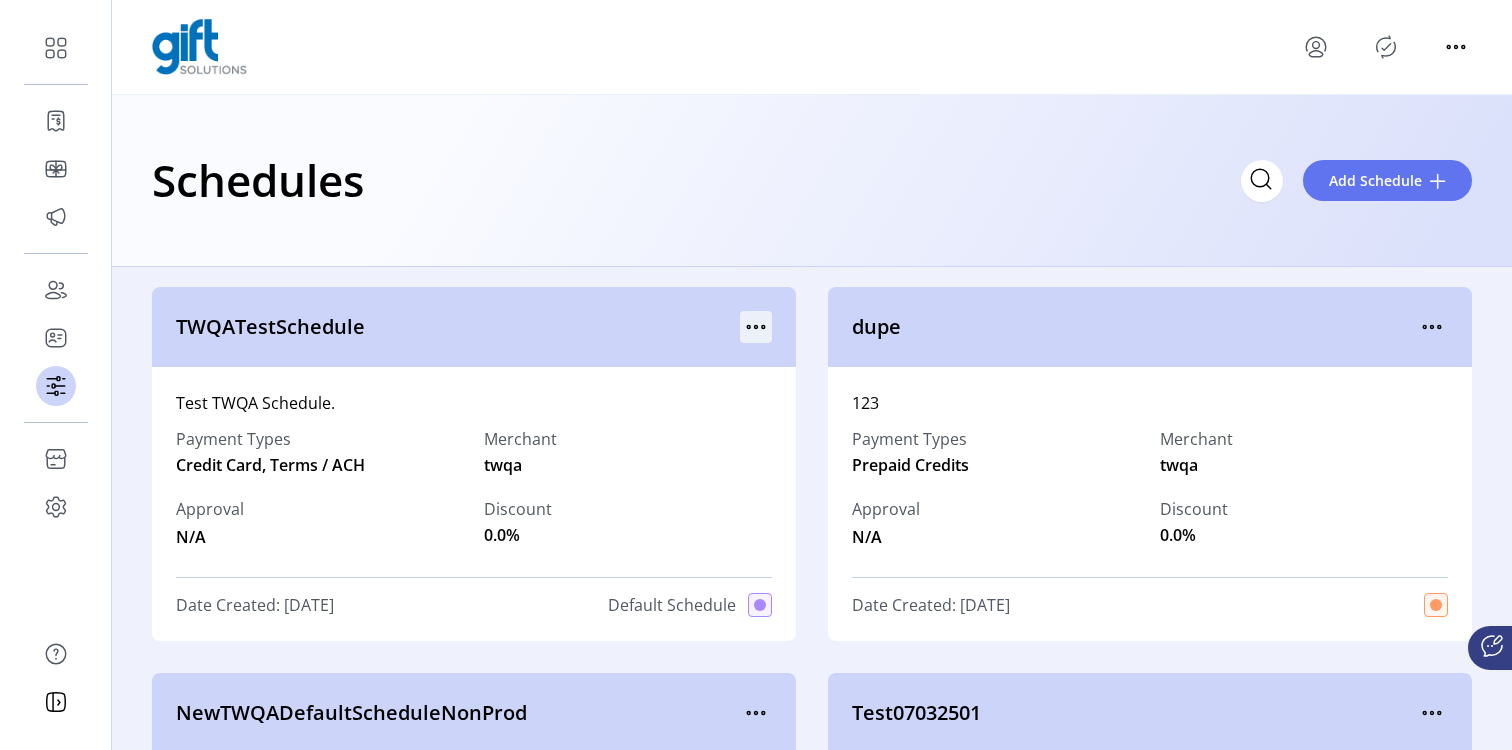click at bounding box center (763, 327) 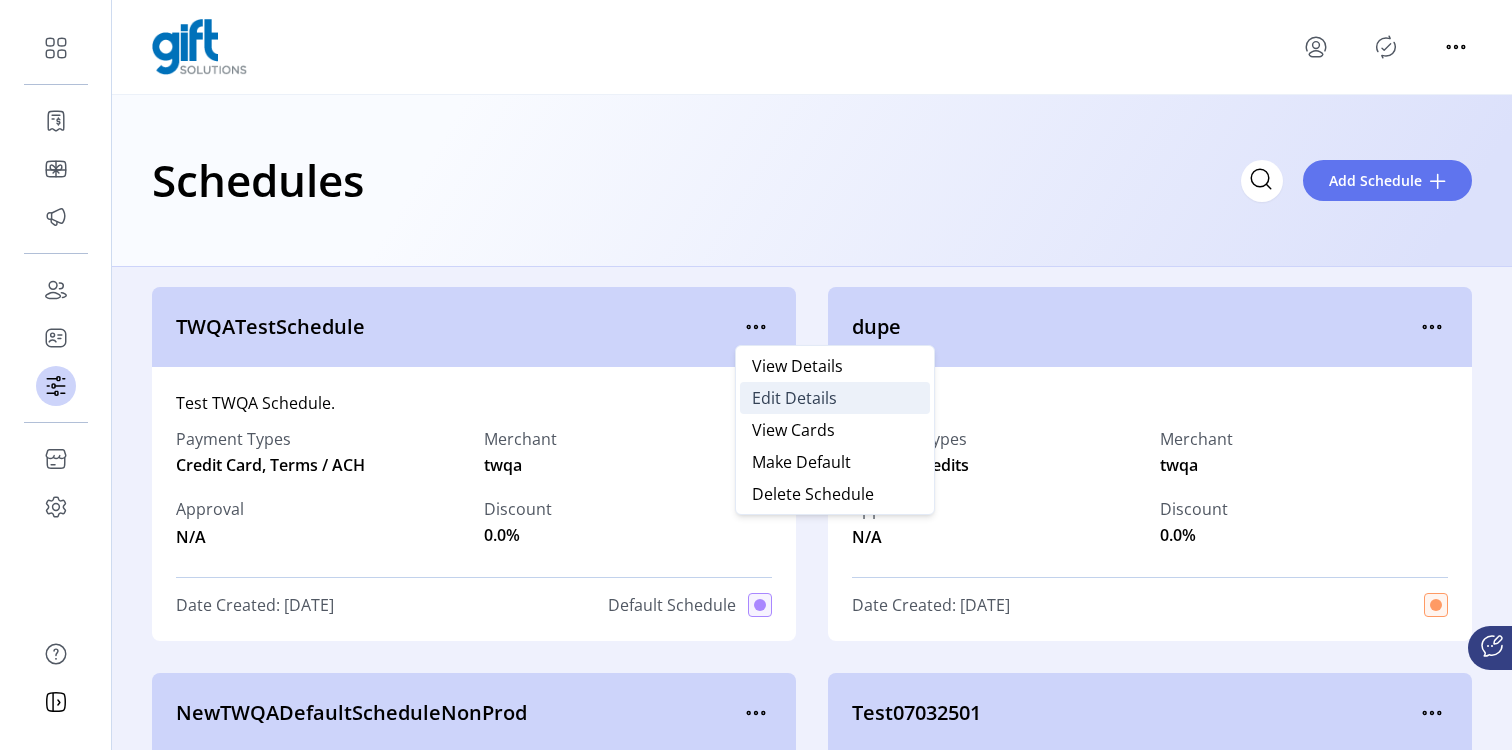 click on "Edit Details" at bounding box center (794, 398) 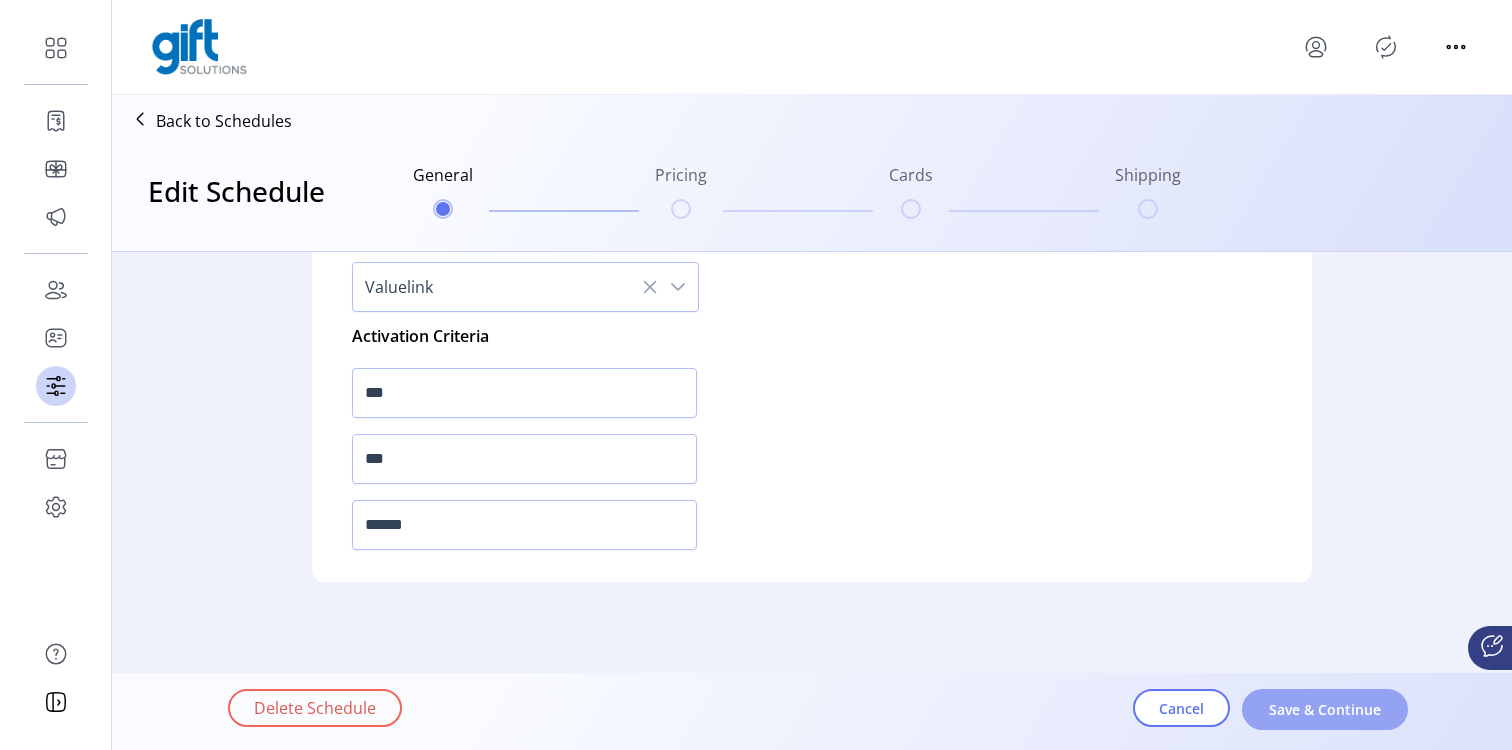 click on "Save & Continue" at bounding box center (1325, 709) 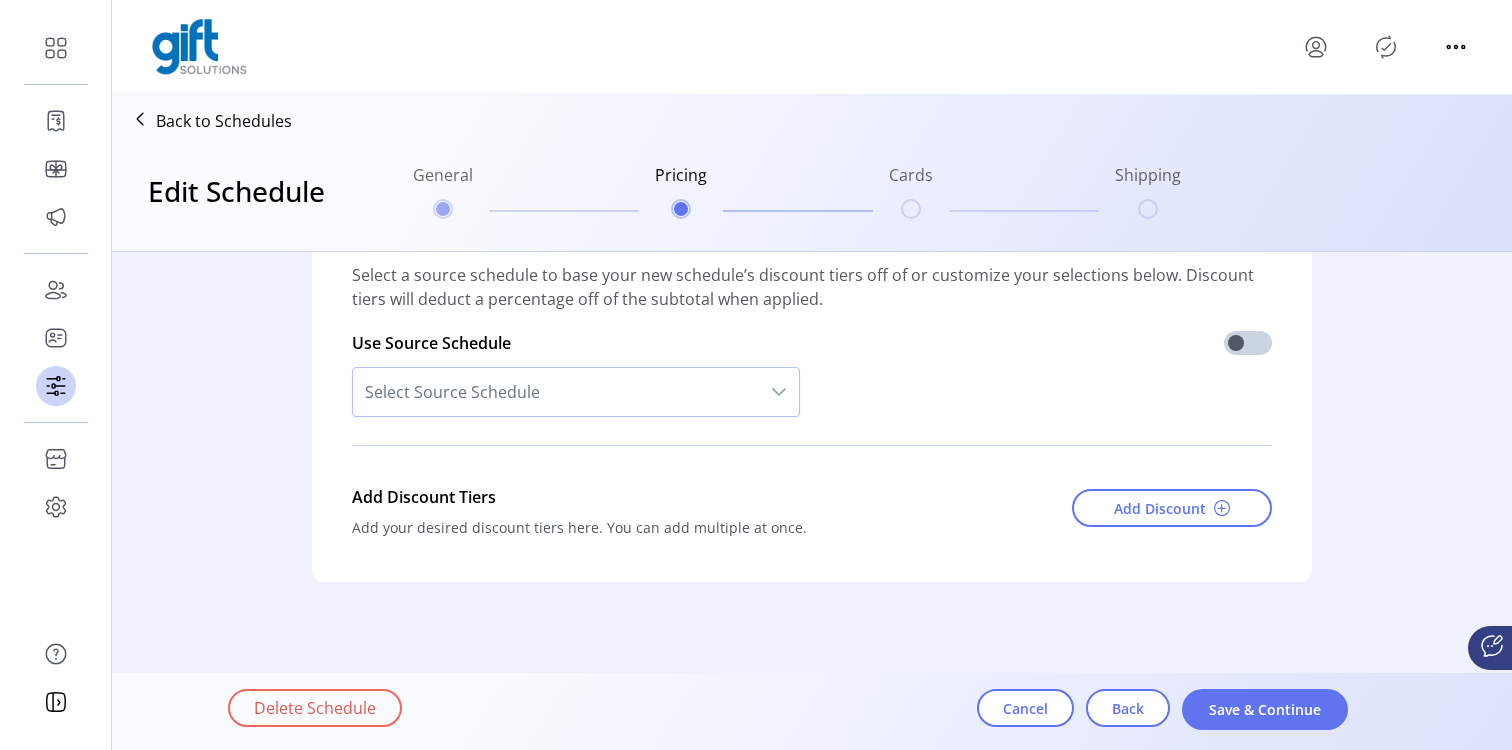 scroll, scrollTop: 1308, scrollLeft: 0, axis: vertical 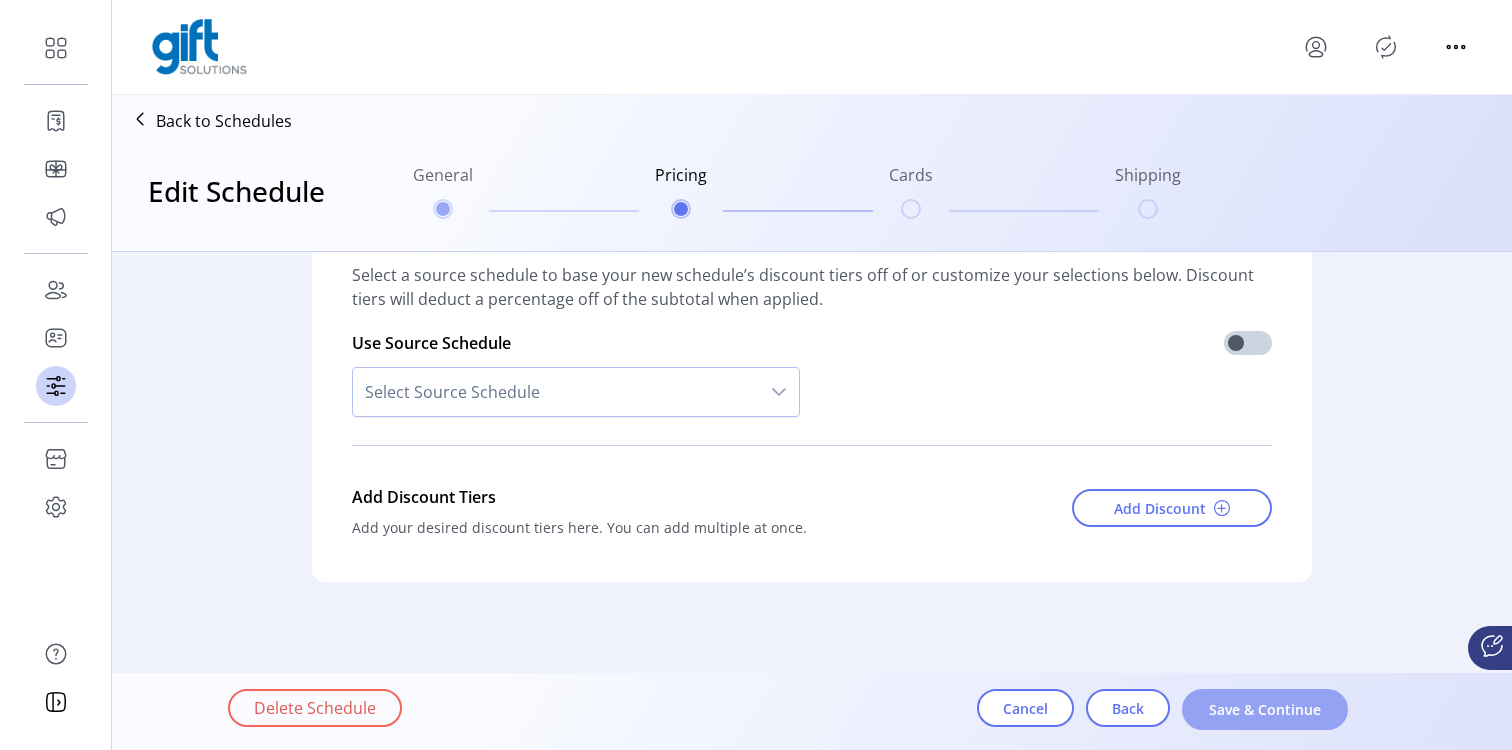 click on "Save & Continue" at bounding box center [1265, 709] 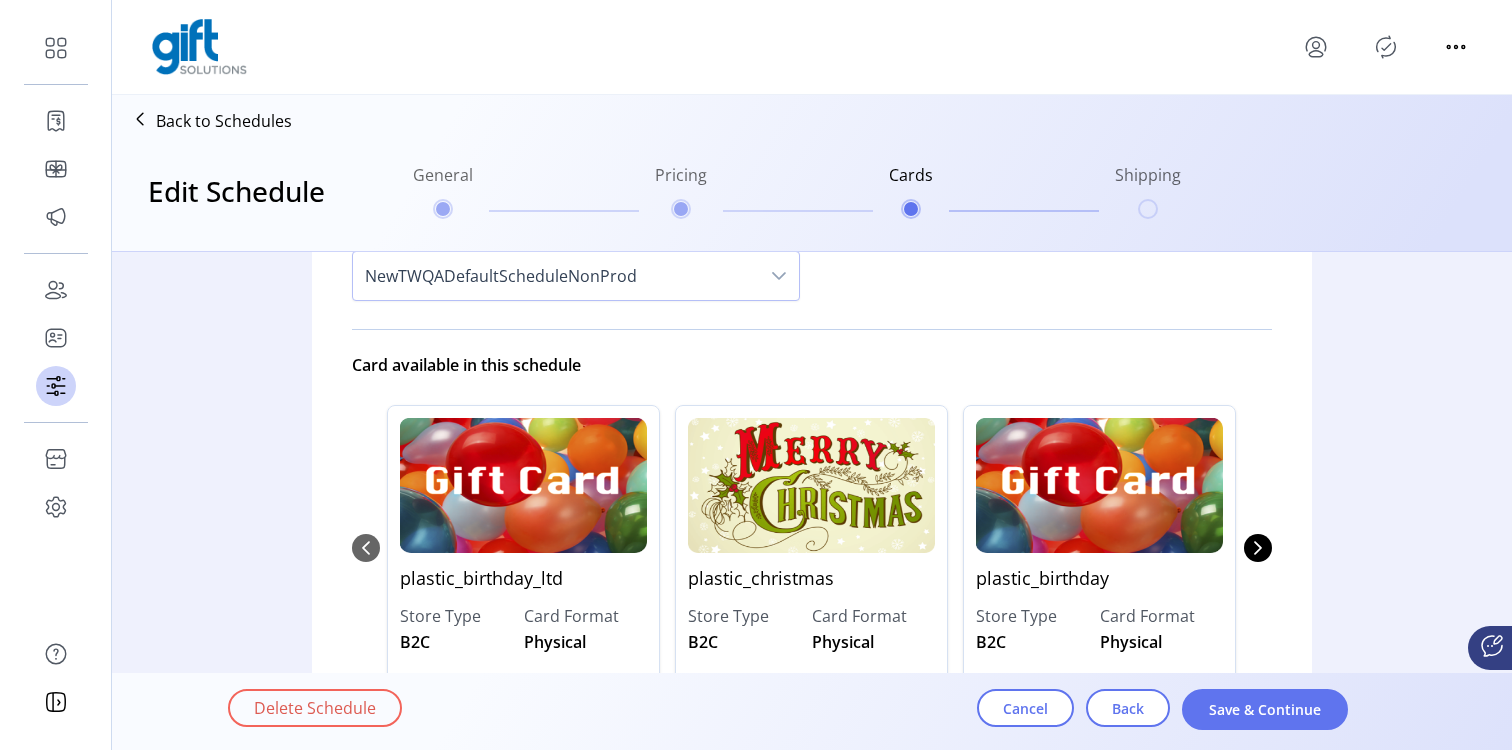 scroll, scrollTop: 0, scrollLeft: 0, axis: both 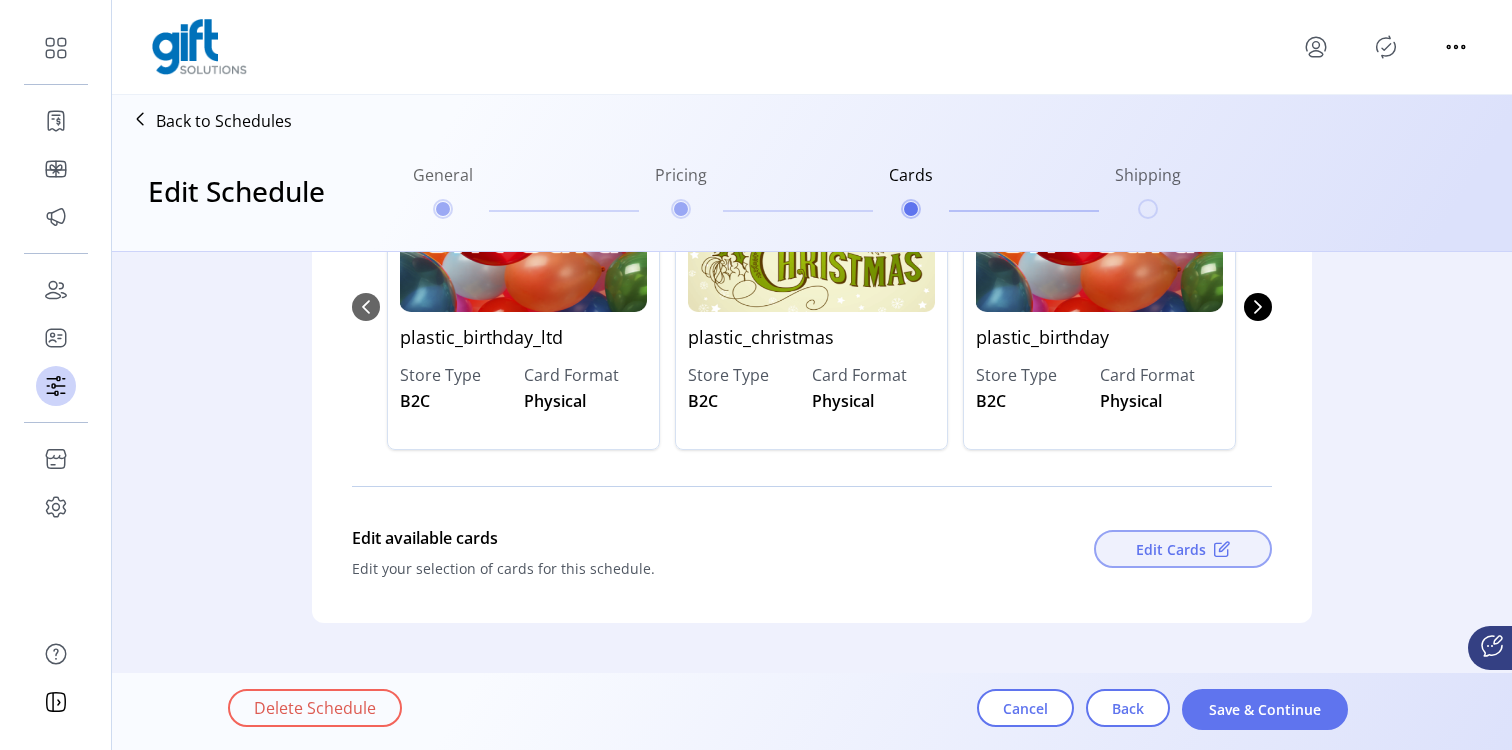 click on "Edit Cards" at bounding box center [1171, 549] 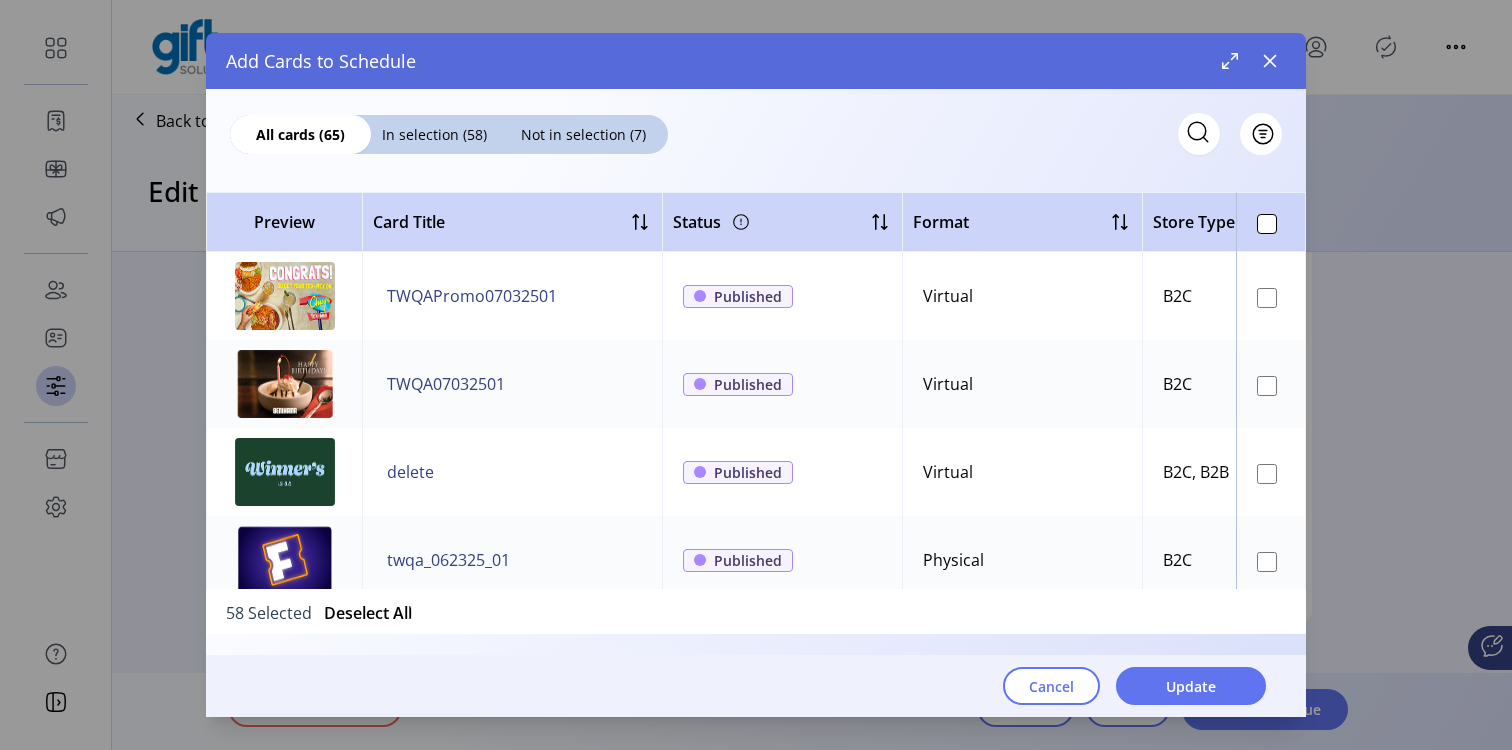 click on "All cards (65) In selection (58) Not in selection (7)
Filter" at bounding box center (756, 122) 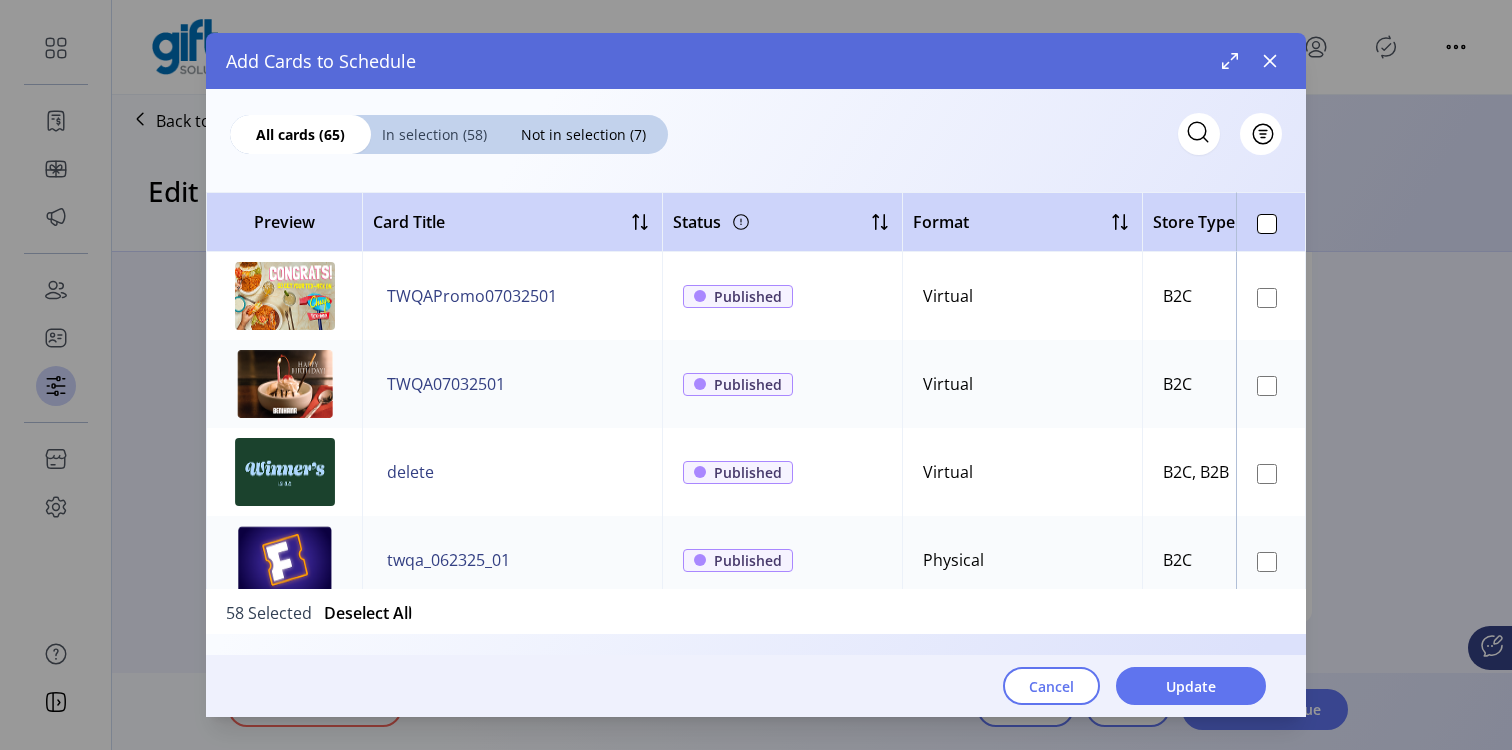 click on "In selection (58)" at bounding box center [434, 134] 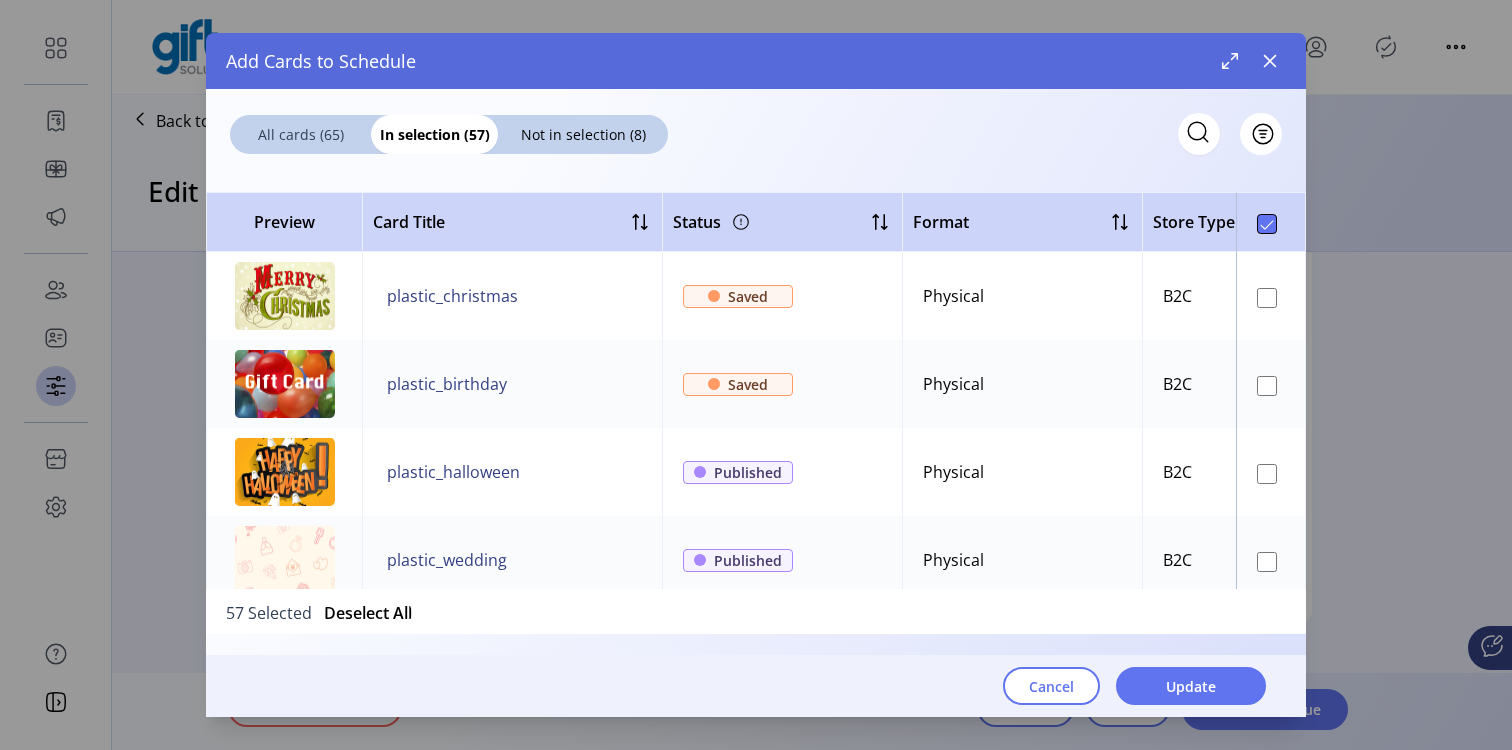 click on "All cards (65)" at bounding box center (300, 134) 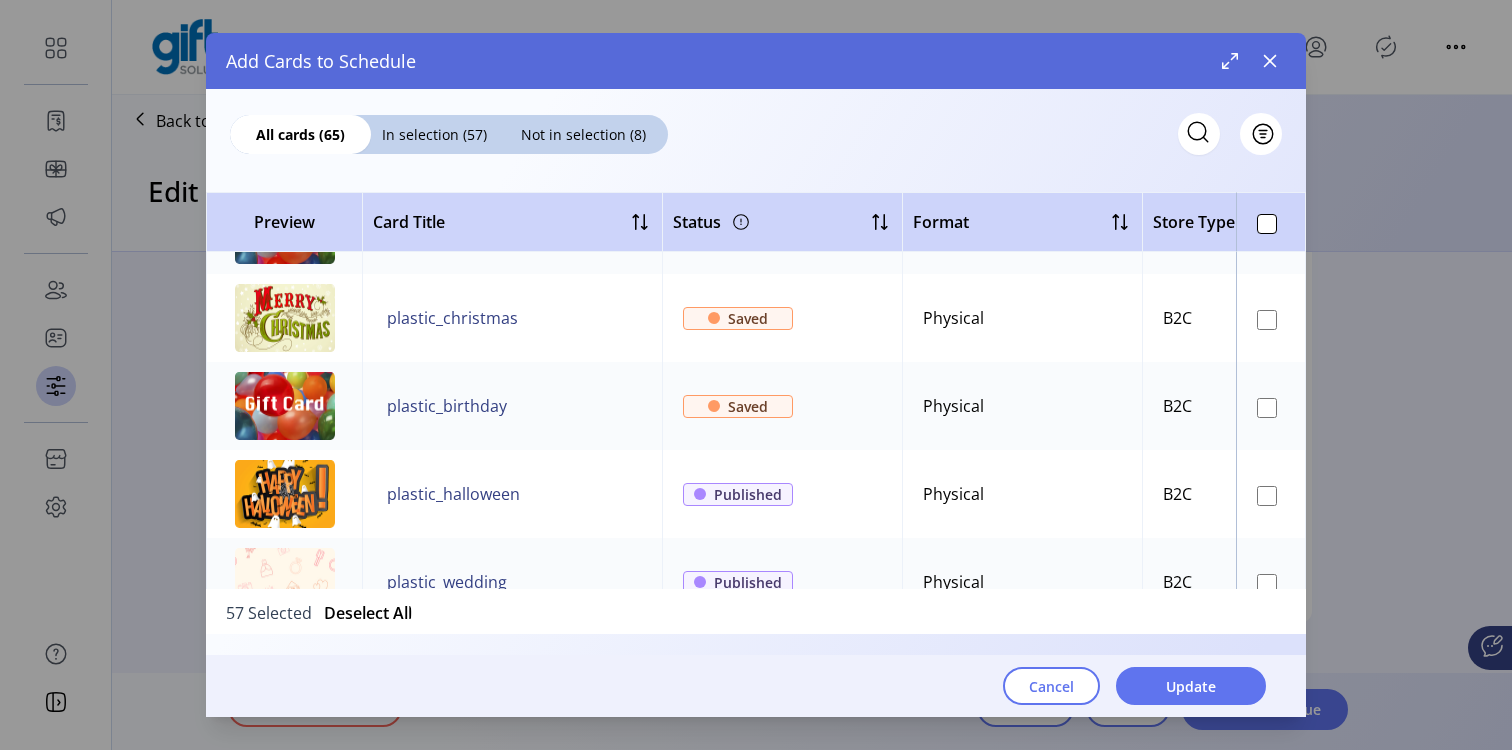 scroll, scrollTop: 515, scrollLeft: 0, axis: vertical 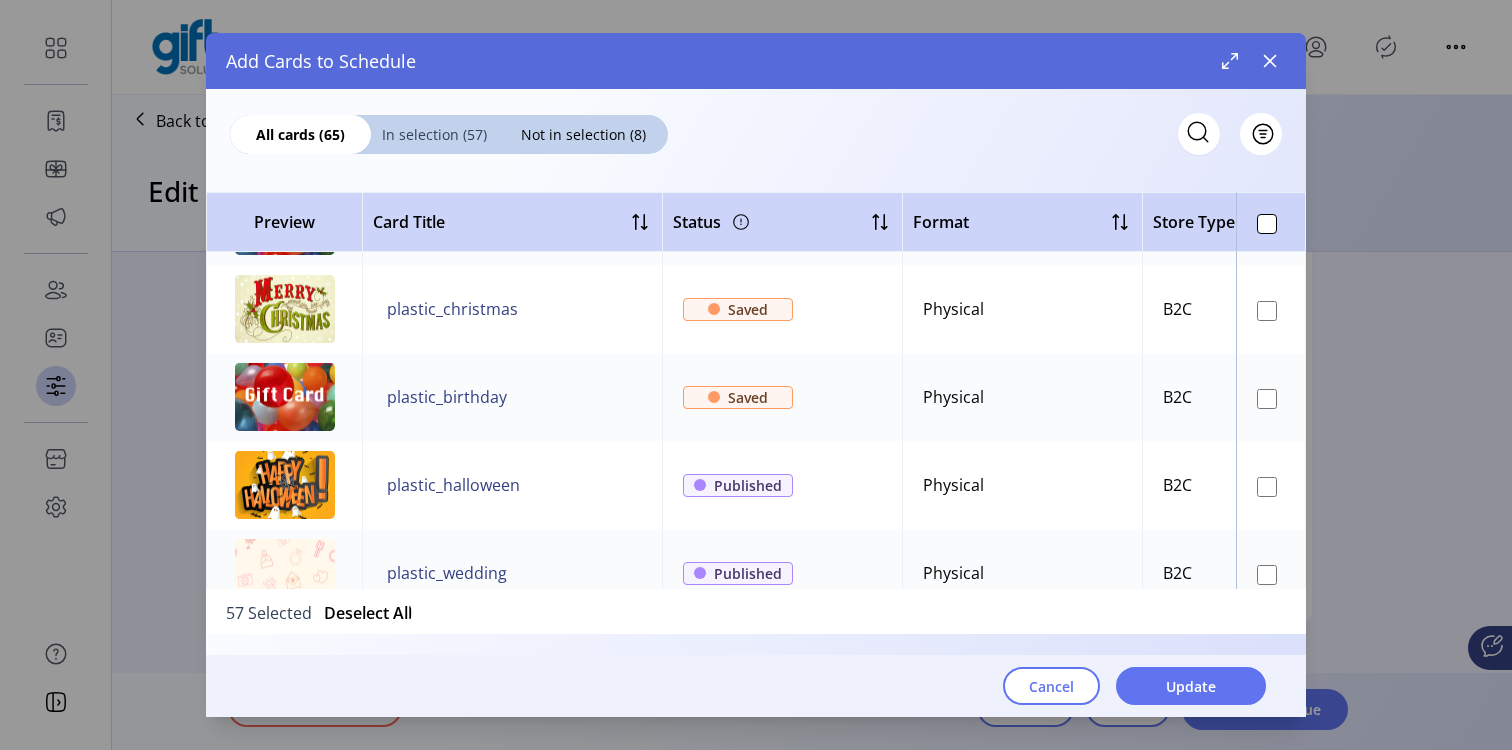 click on "In selection (57)" at bounding box center [434, 134] 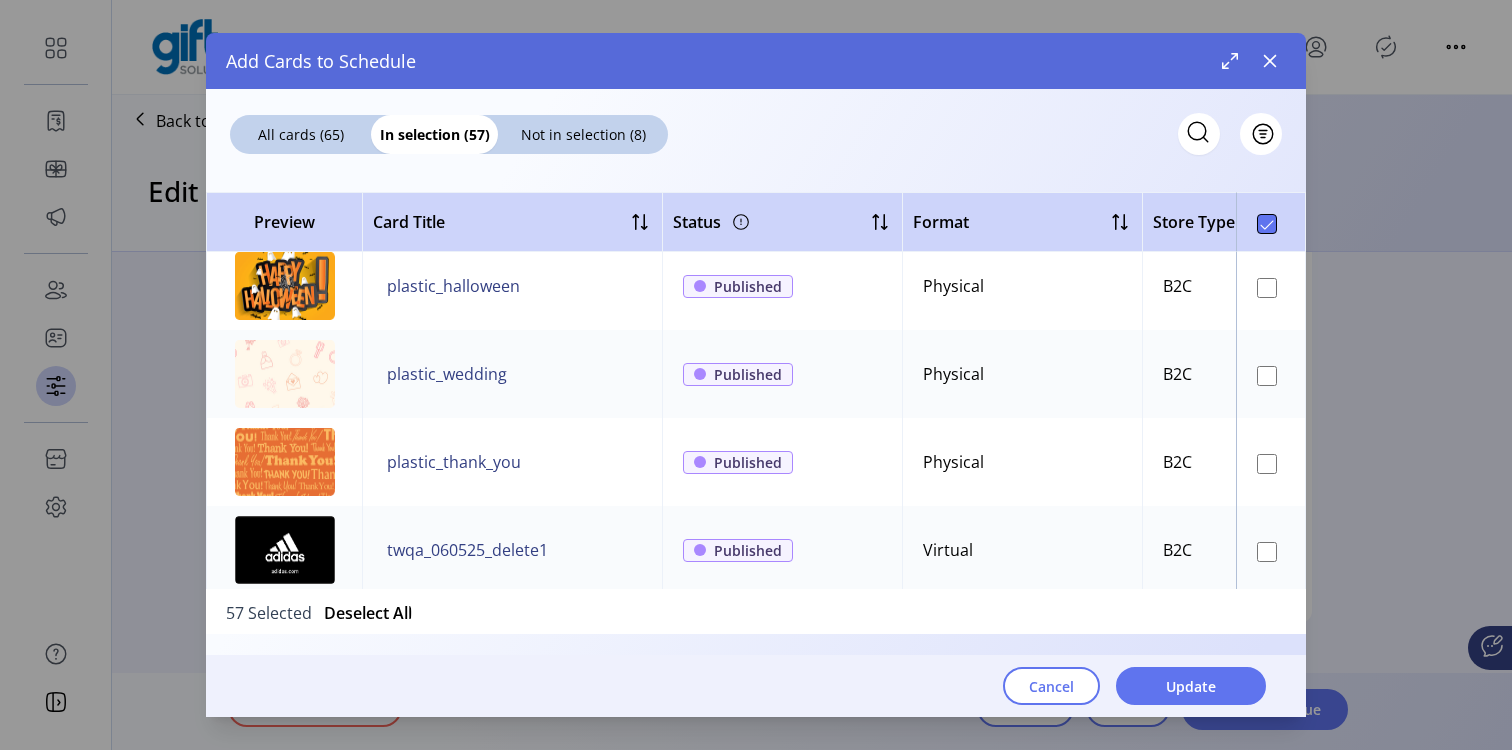 scroll, scrollTop: 0, scrollLeft: 0, axis: both 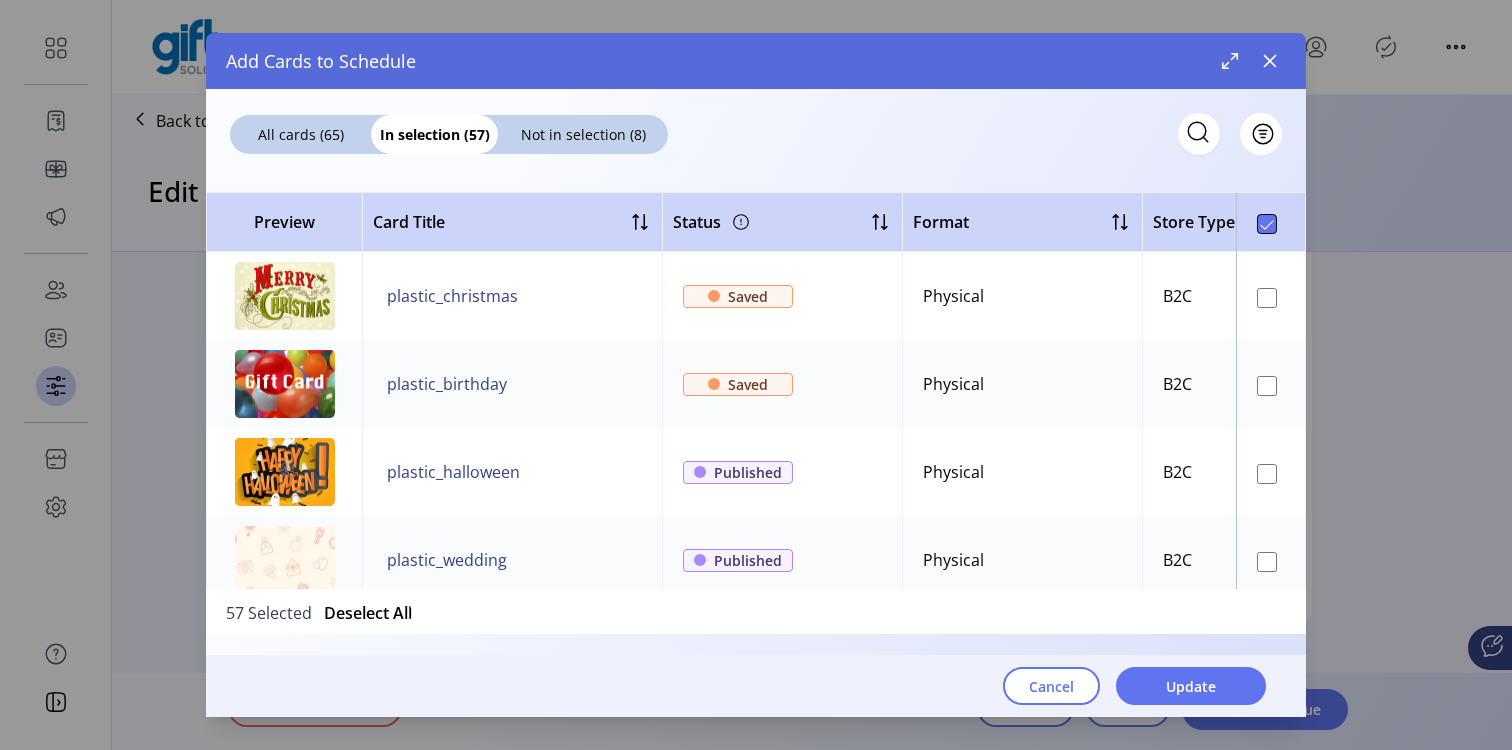 drag, startPoint x: 533, startPoint y: 292, endPoint x: 781, endPoint y: 232, distance: 255.15486 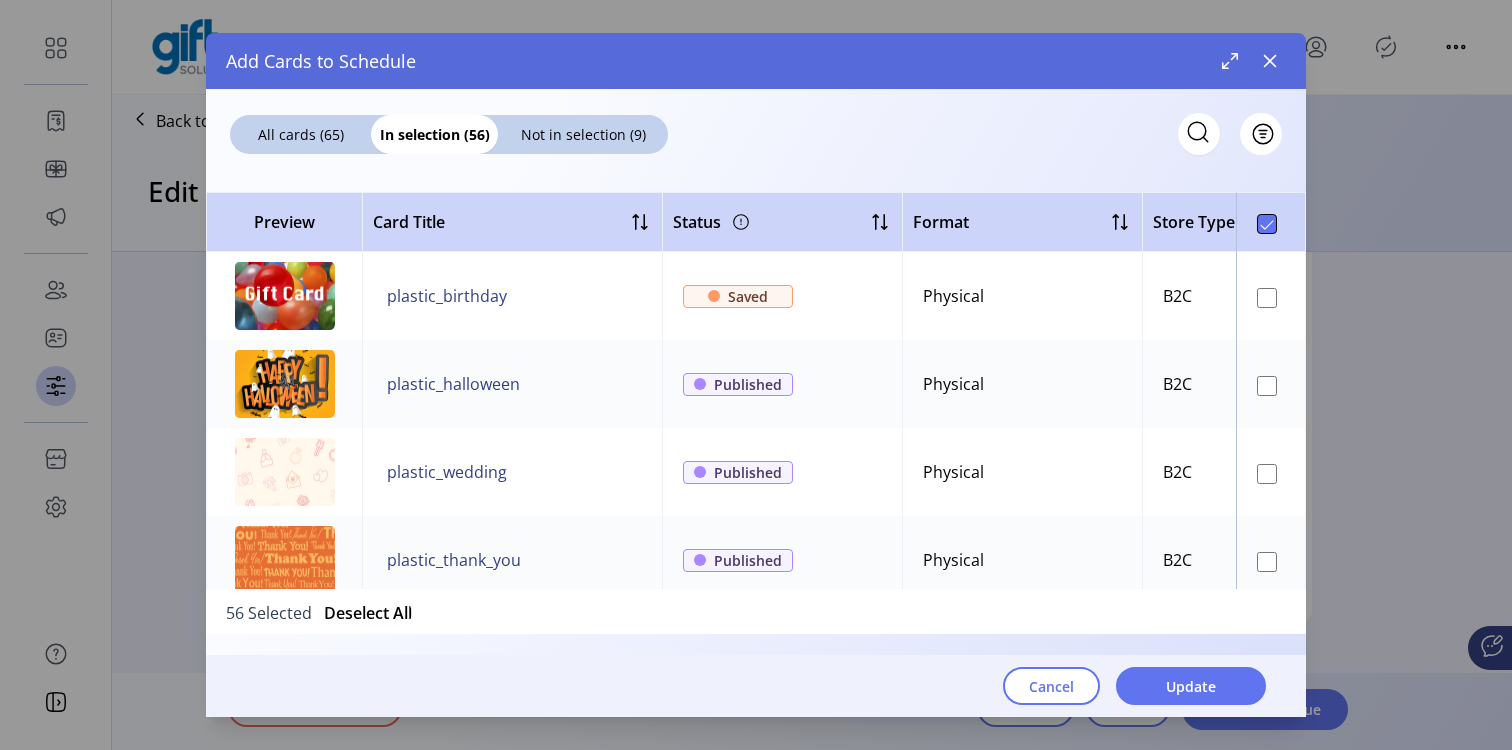 click on "All cards (65) In selection (56) Not in selection (9)
Filter" at bounding box center [756, 122] 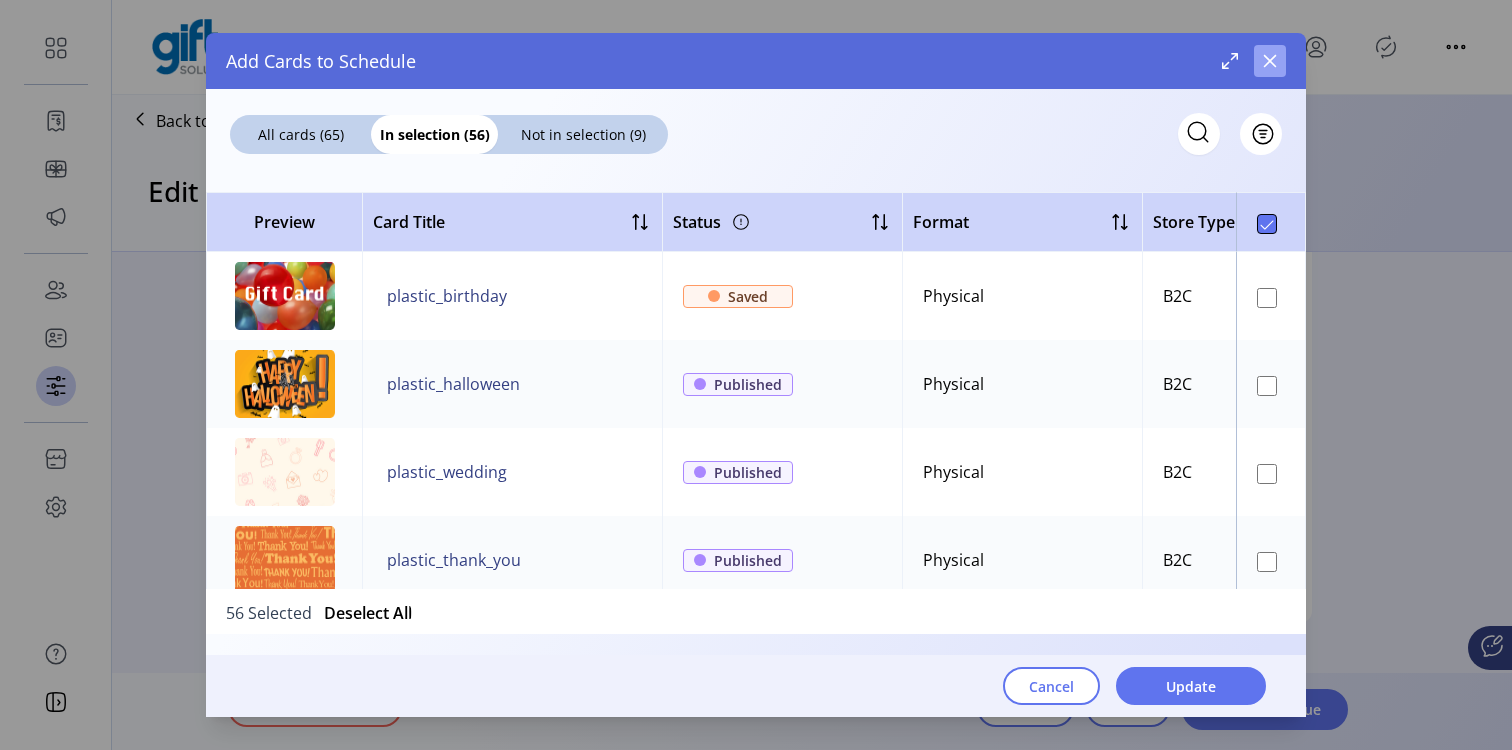 click at bounding box center (1270, 61) 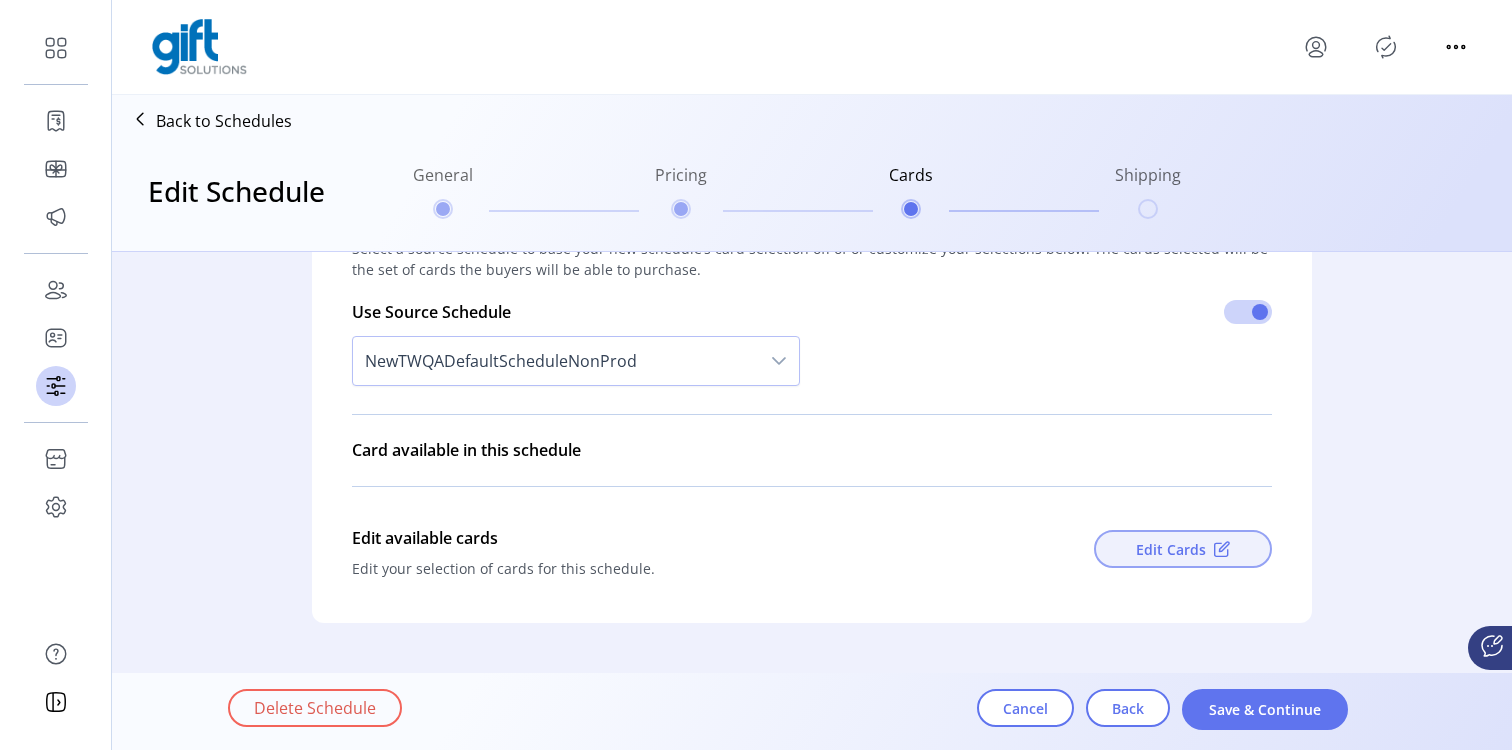 click on "Edit Cards" at bounding box center [1171, 549] 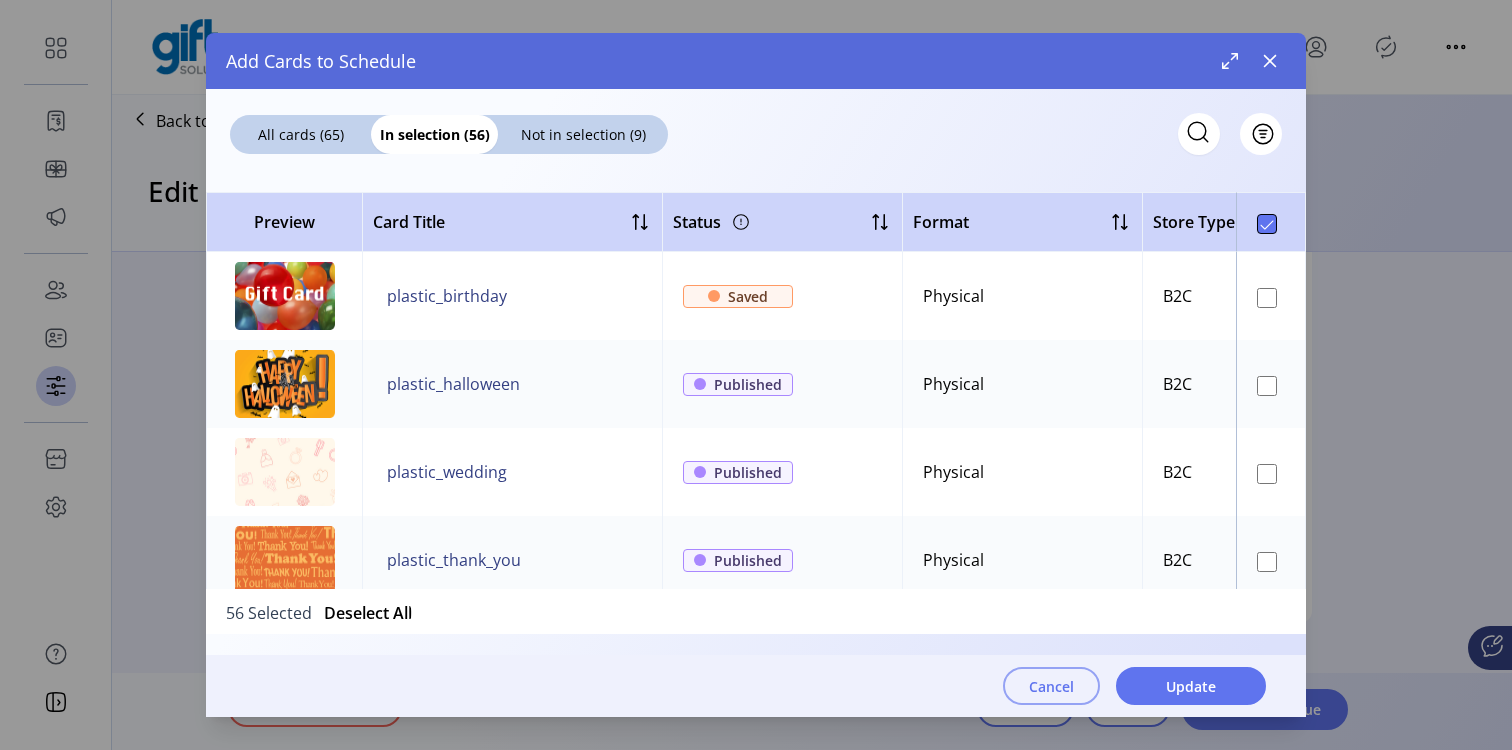 click on "Cancel" at bounding box center (1051, 686) 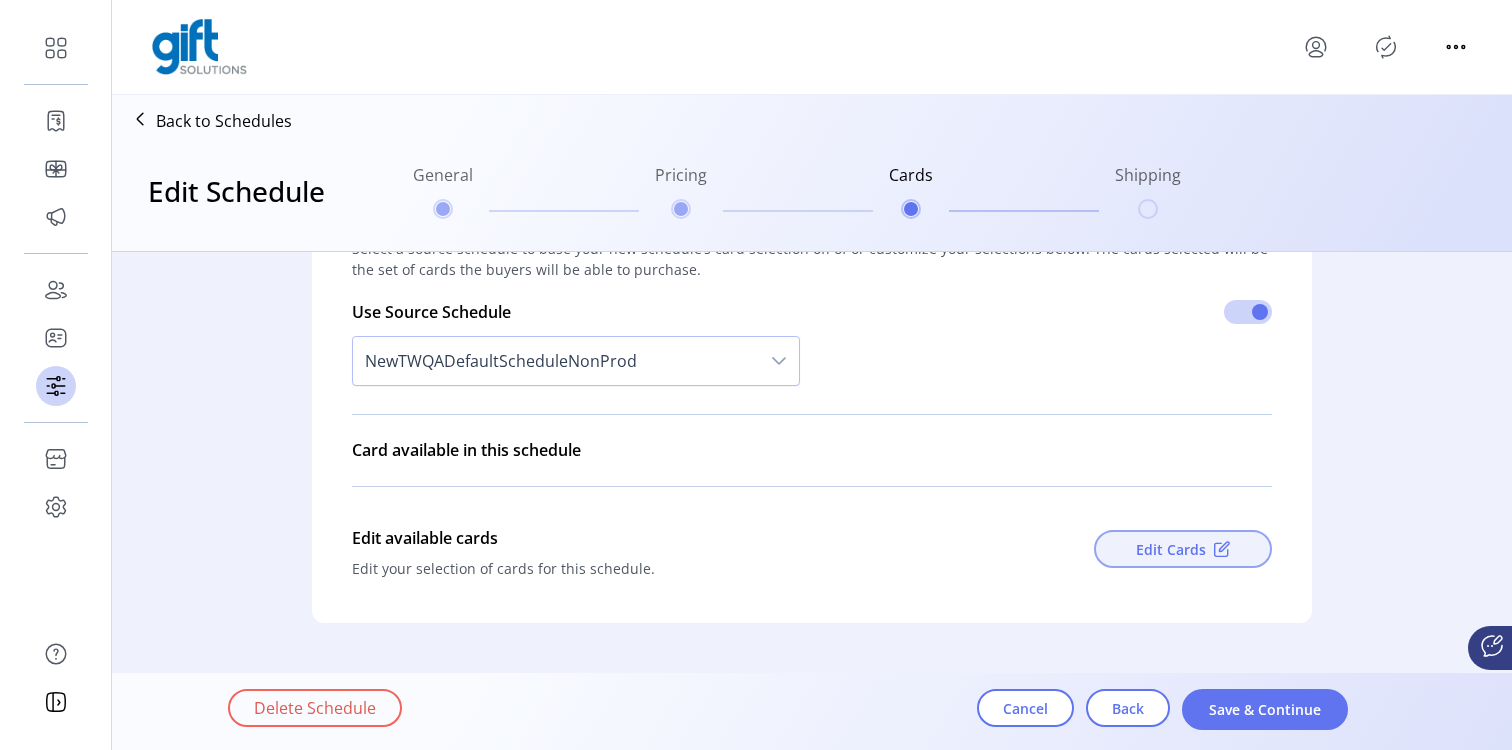 click on "Edit Cards" at bounding box center (1171, 549) 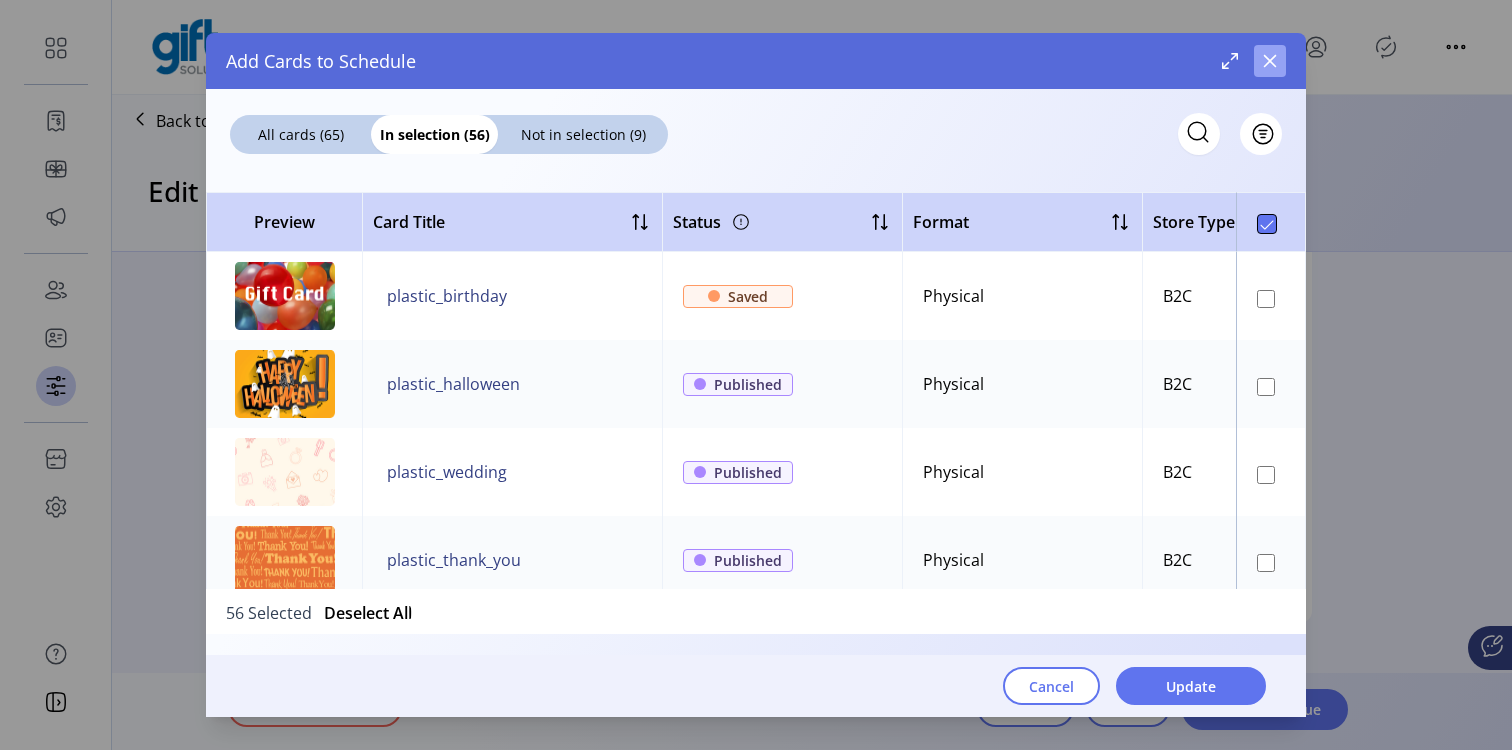 click at bounding box center (1270, 61) 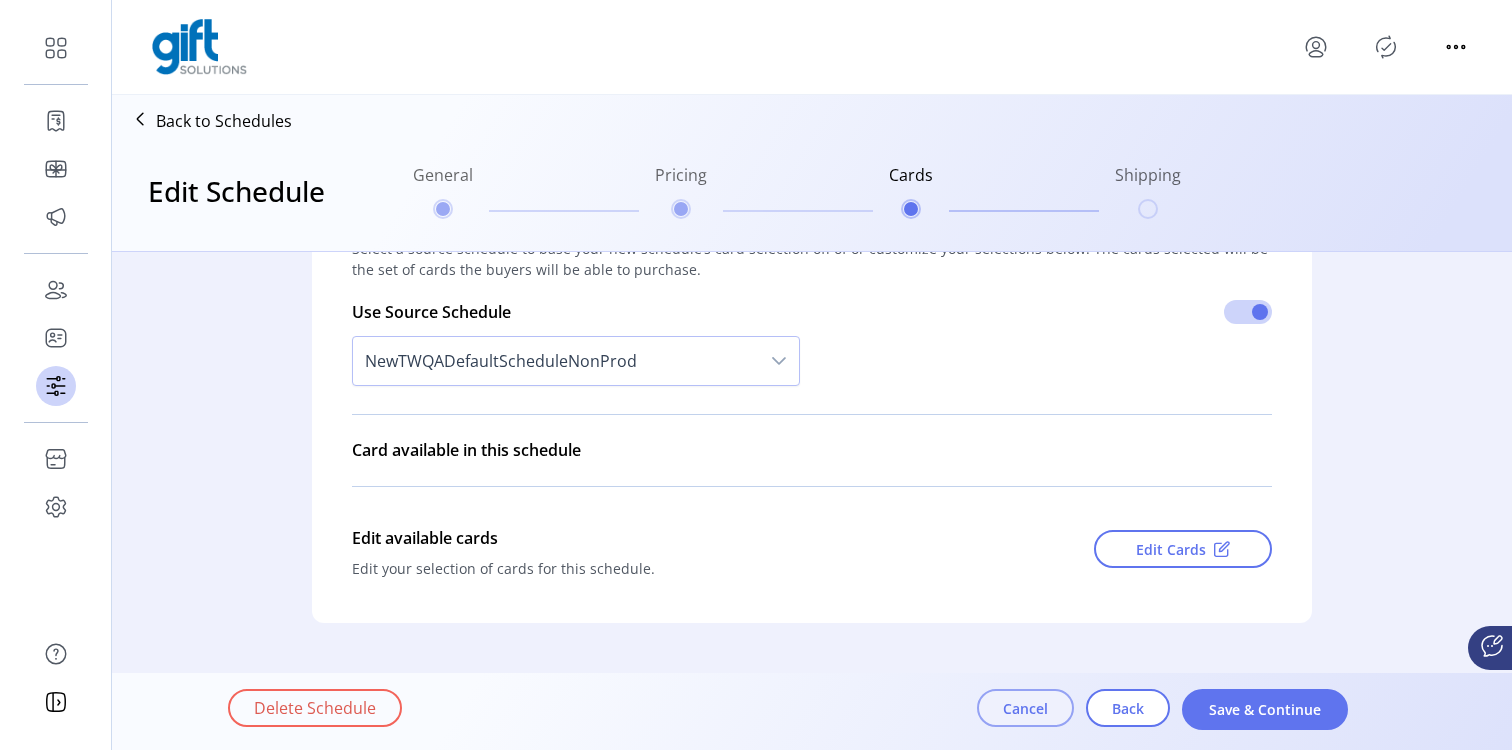 click on "Cancel" at bounding box center (1025, 708) 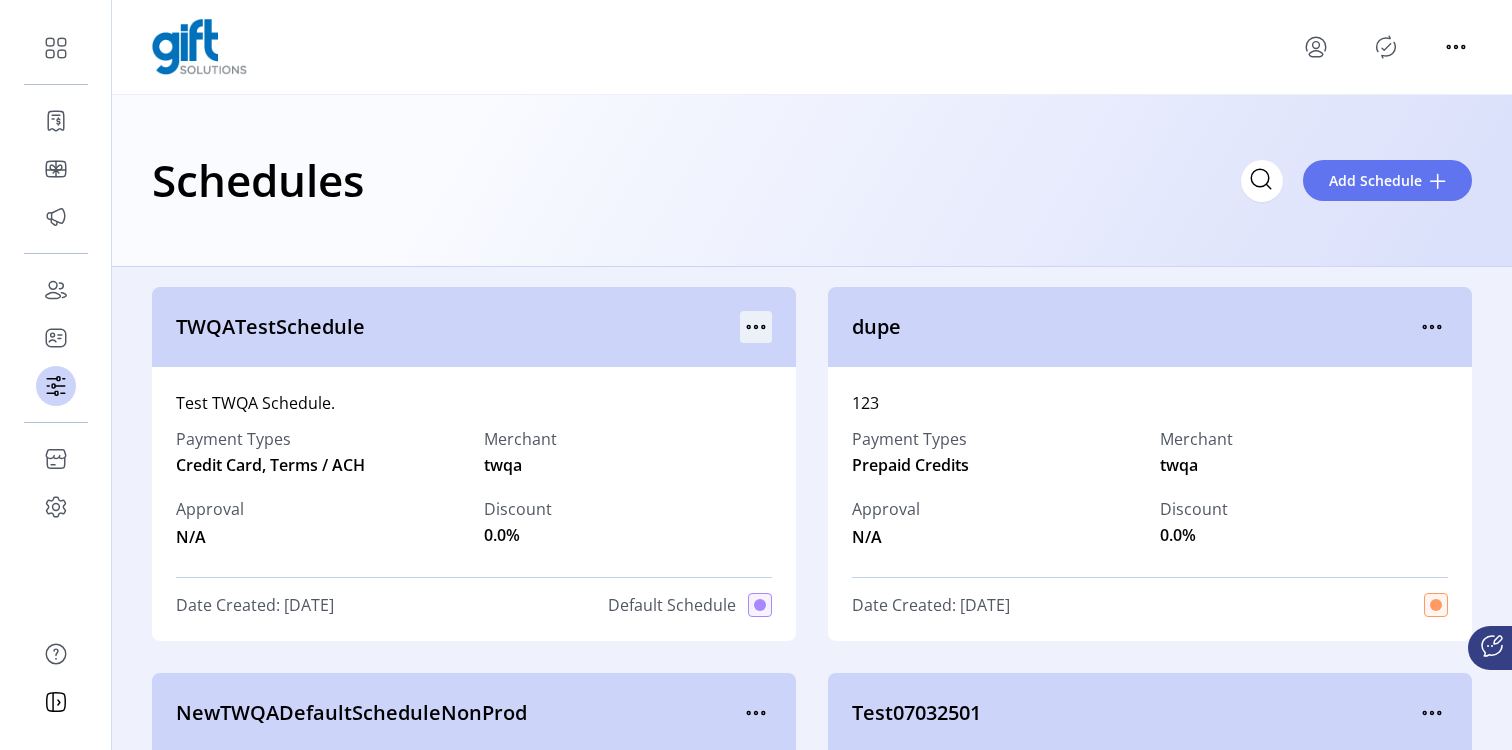 click at bounding box center [756, 327] 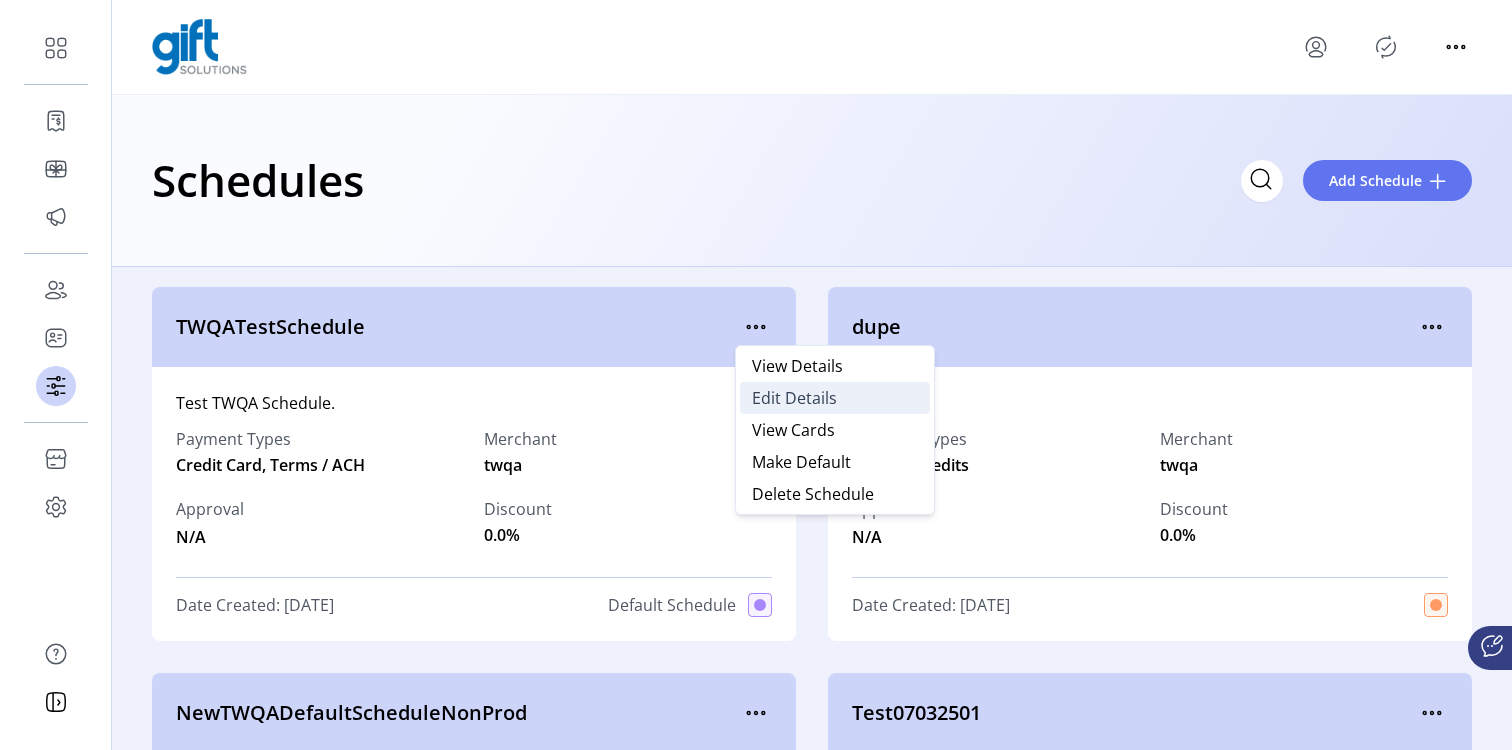 click on "Edit Details" at bounding box center (794, 398) 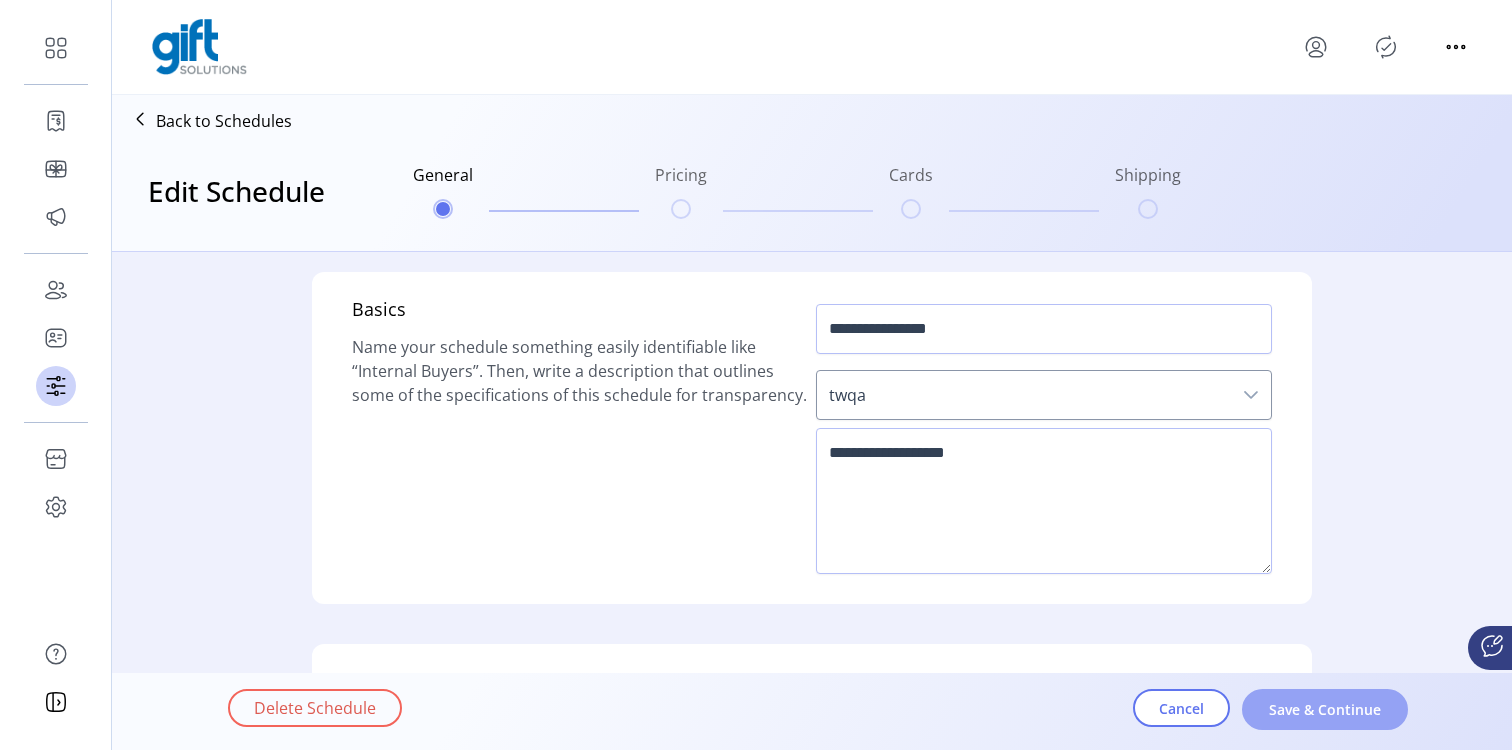 click on "Save & Continue" at bounding box center (1325, 709) 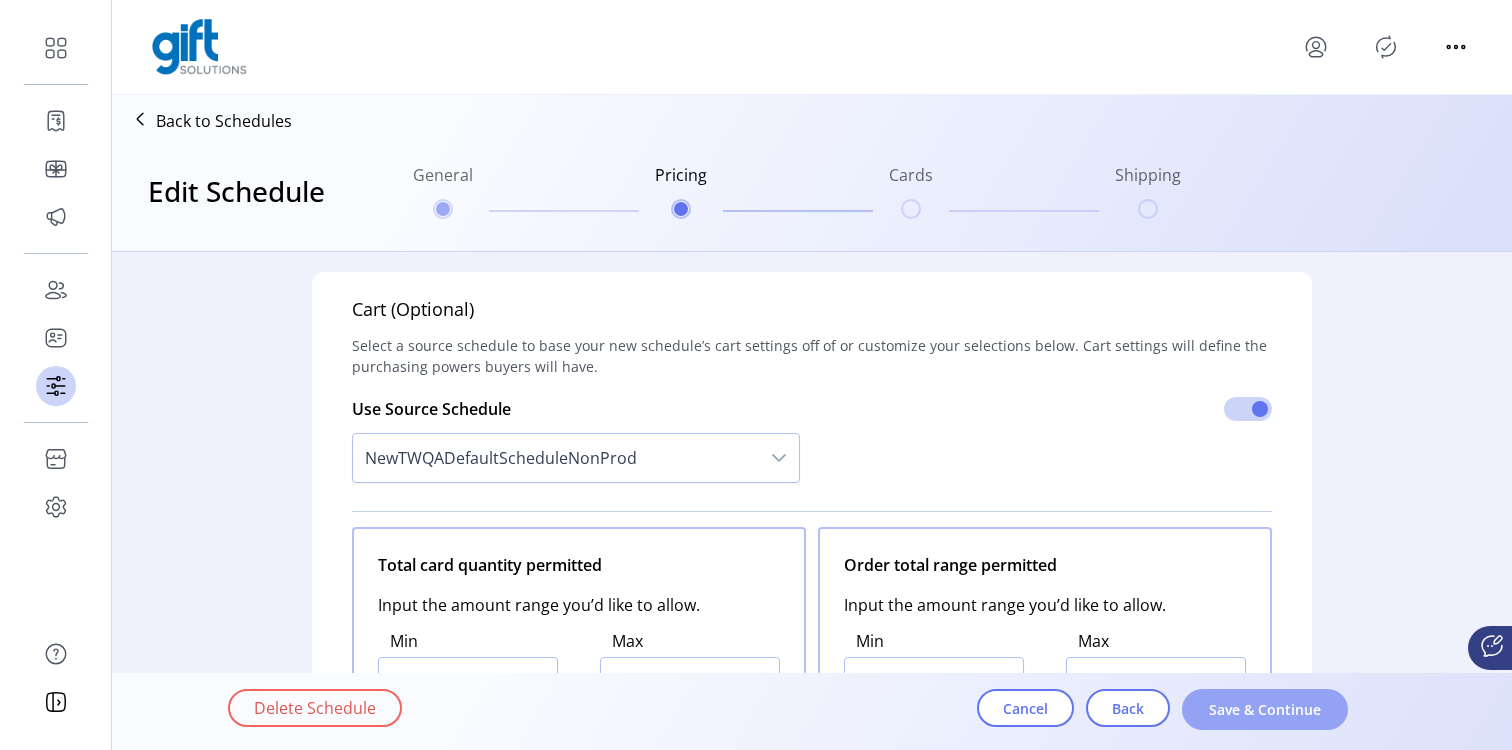 click on "Save & Continue" at bounding box center (1265, 709) 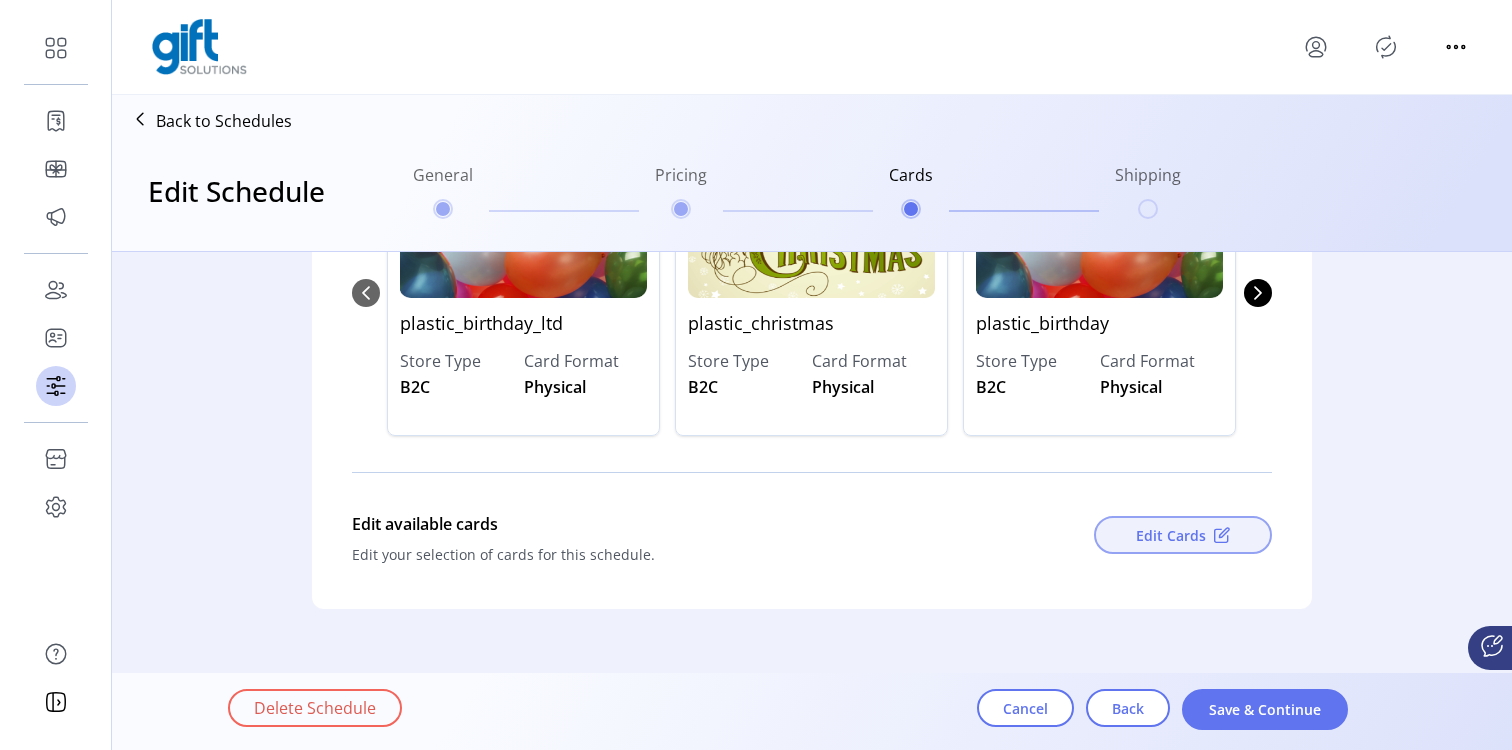 click on "Edit Cards" at bounding box center [1183, 535] 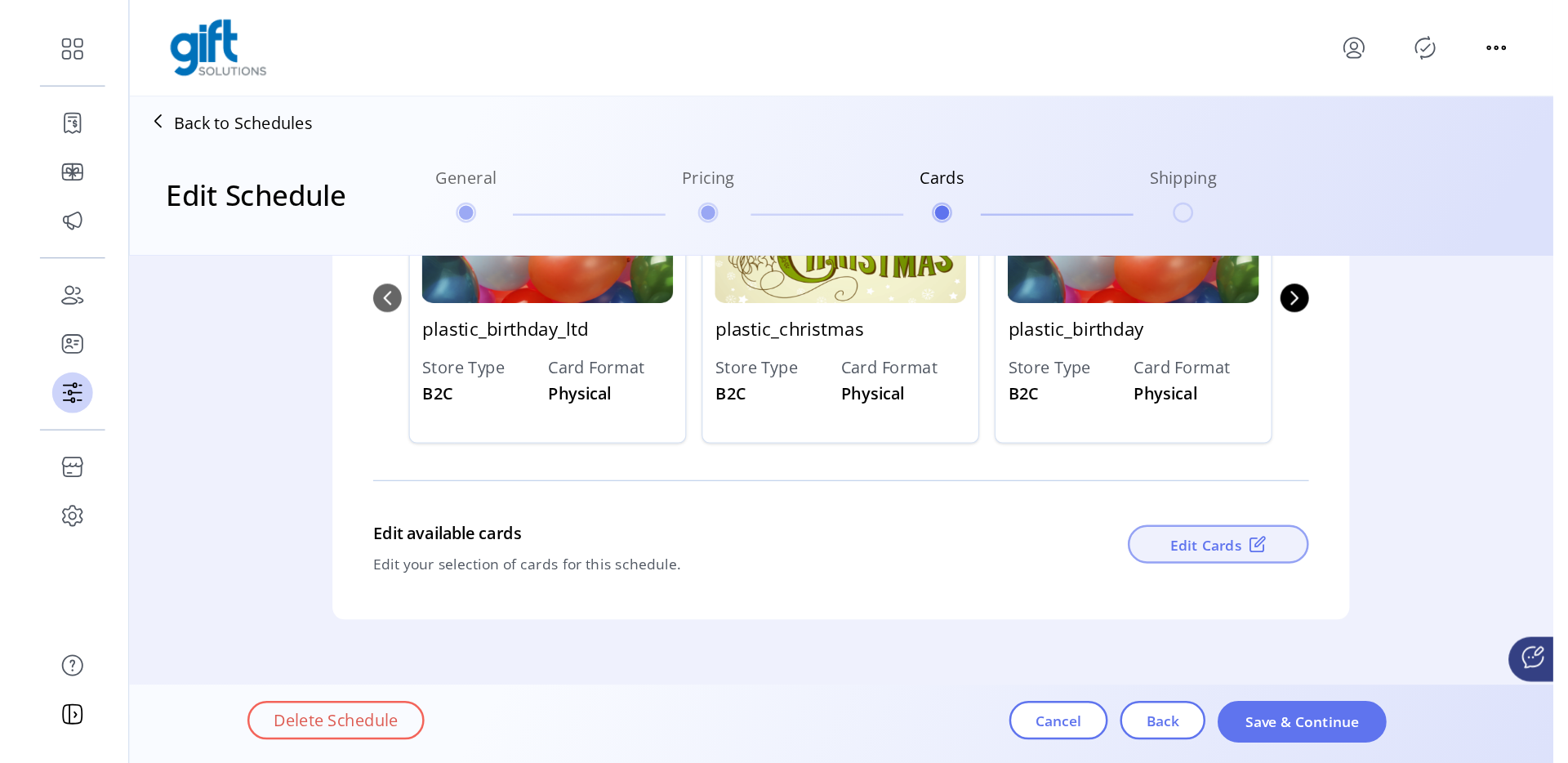 scroll, scrollTop: 92, scrollLeft: 0, axis: vertical 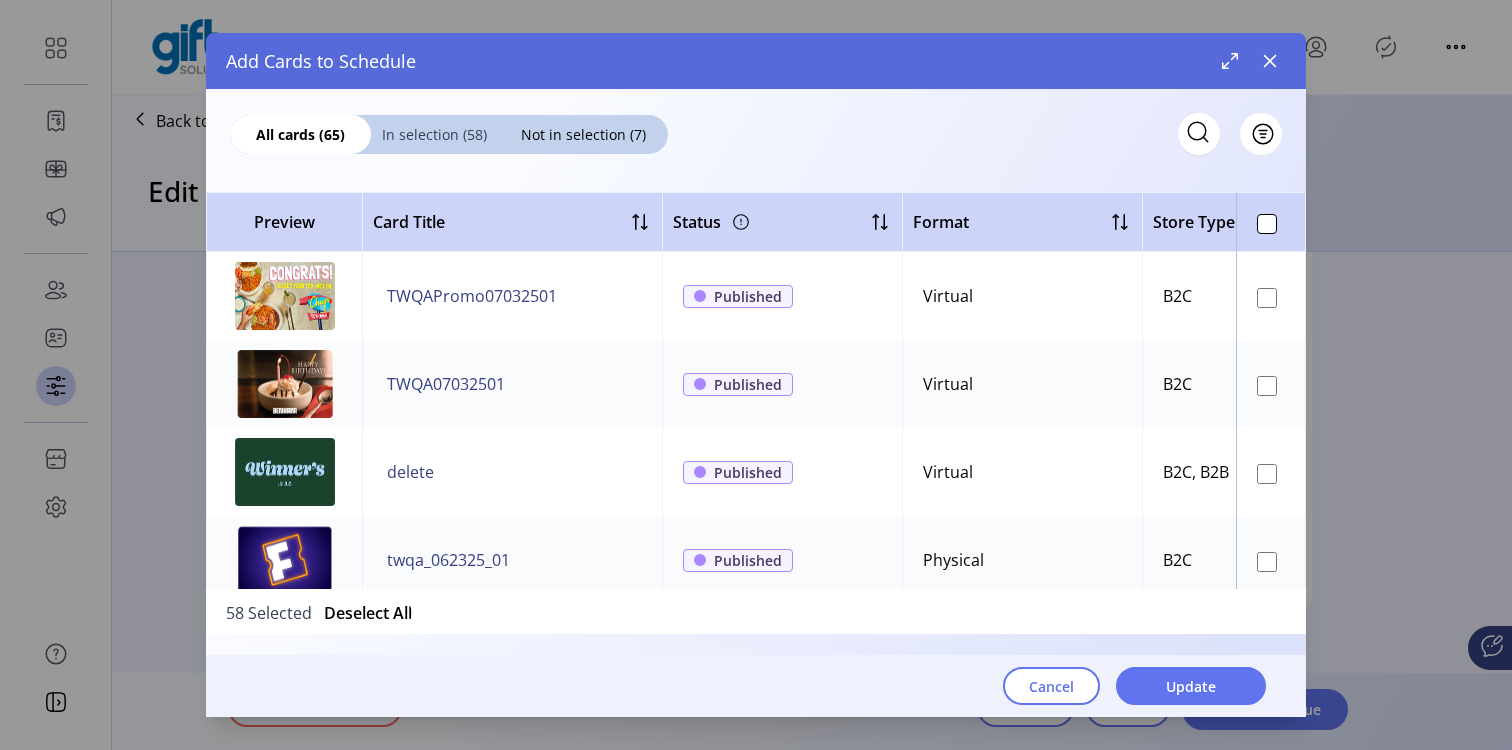 click on "In selection (58)" at bounding box center (434, 134) 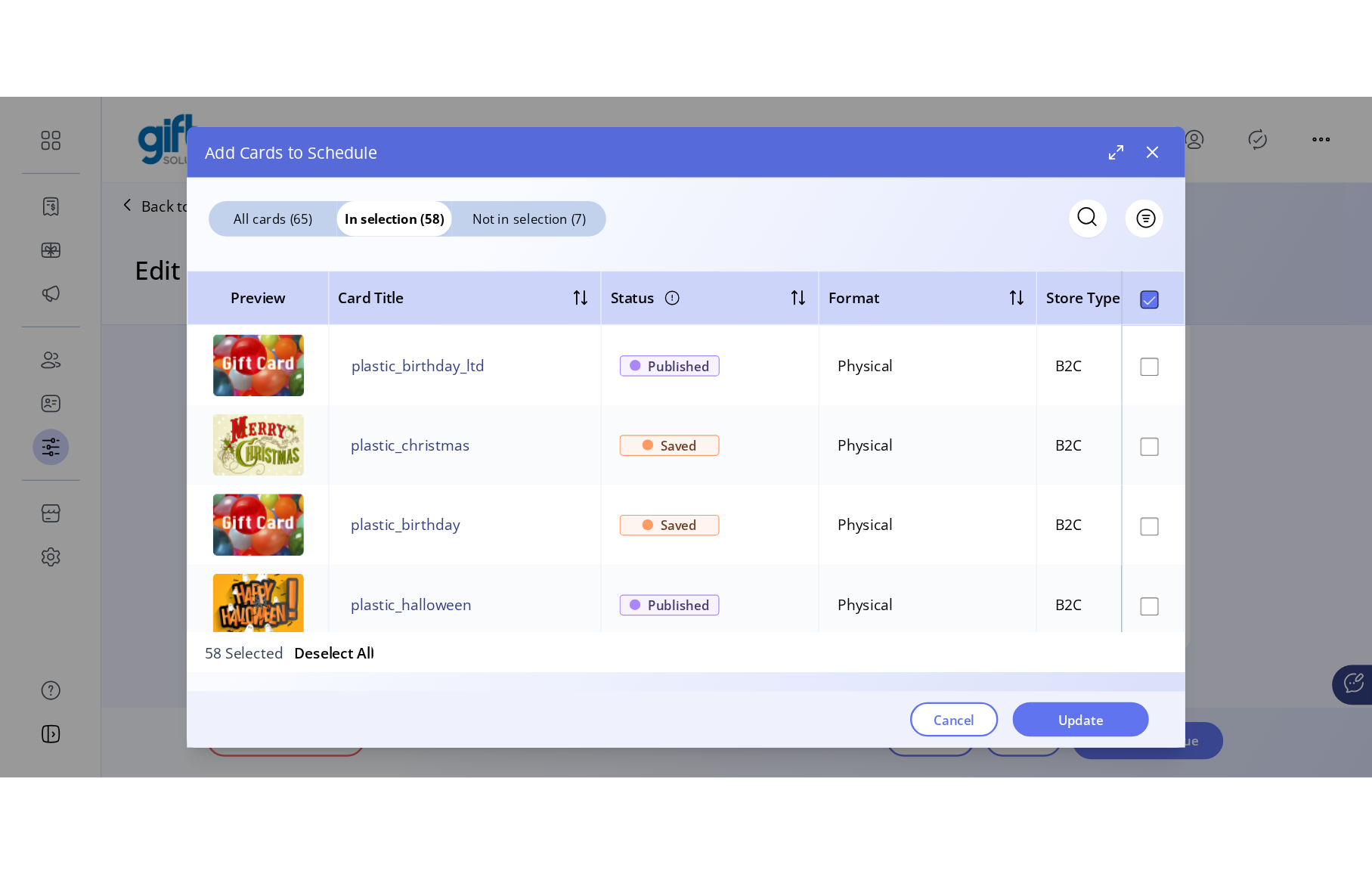 scroll, scrollTop: 0, scrollLeft: 0, axis: both 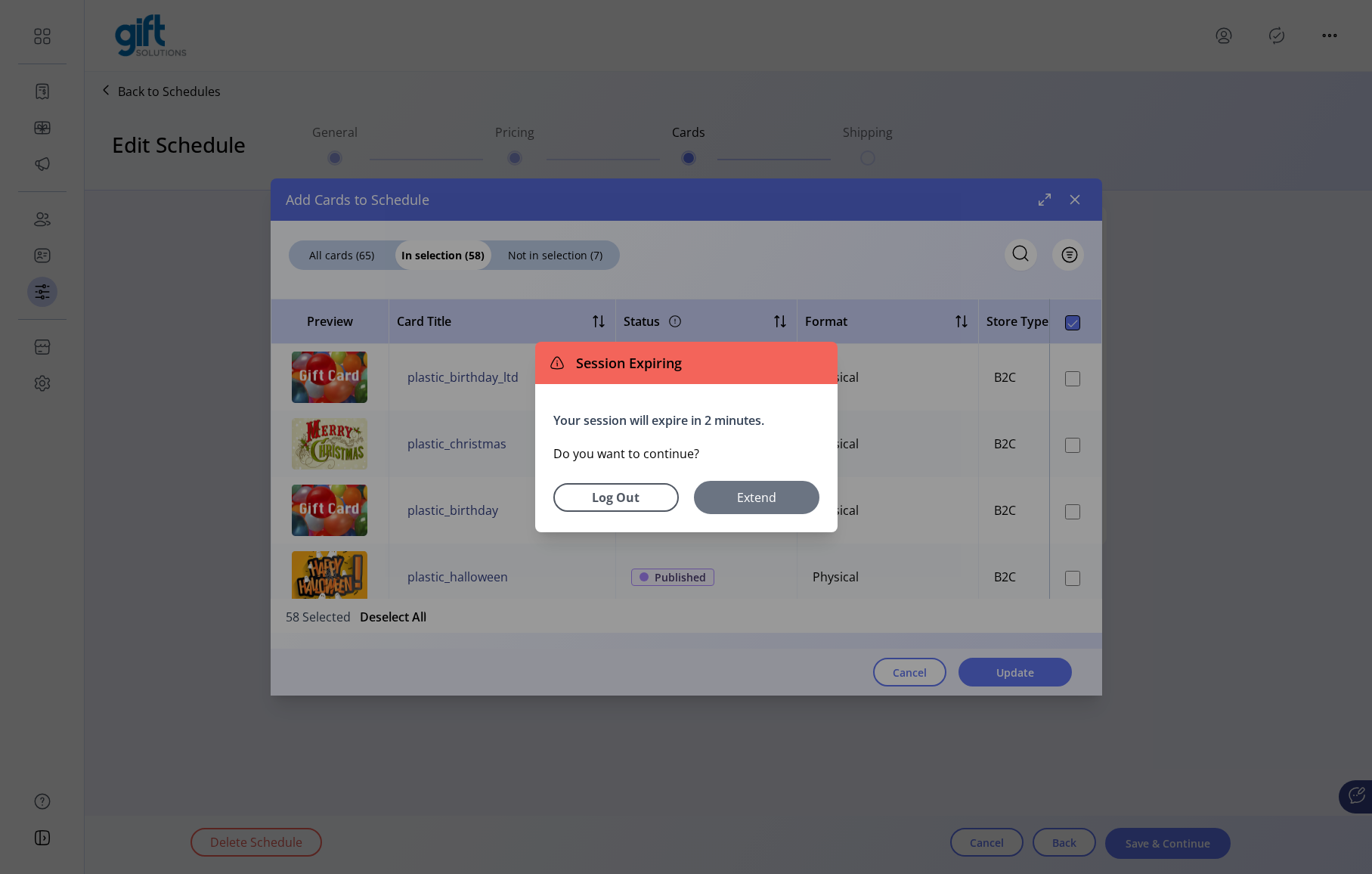 click on "Extend" at bounding box center [757, 497] 